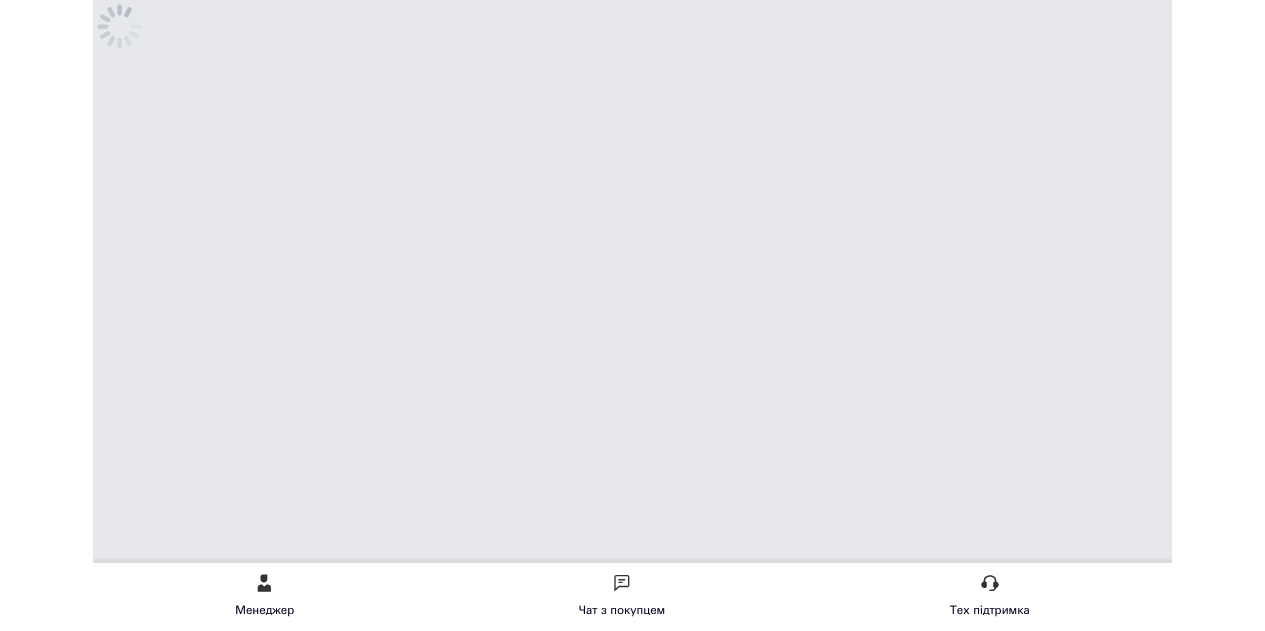 scroll, scrollTop: 0, scrollLeft: 0, axis: both 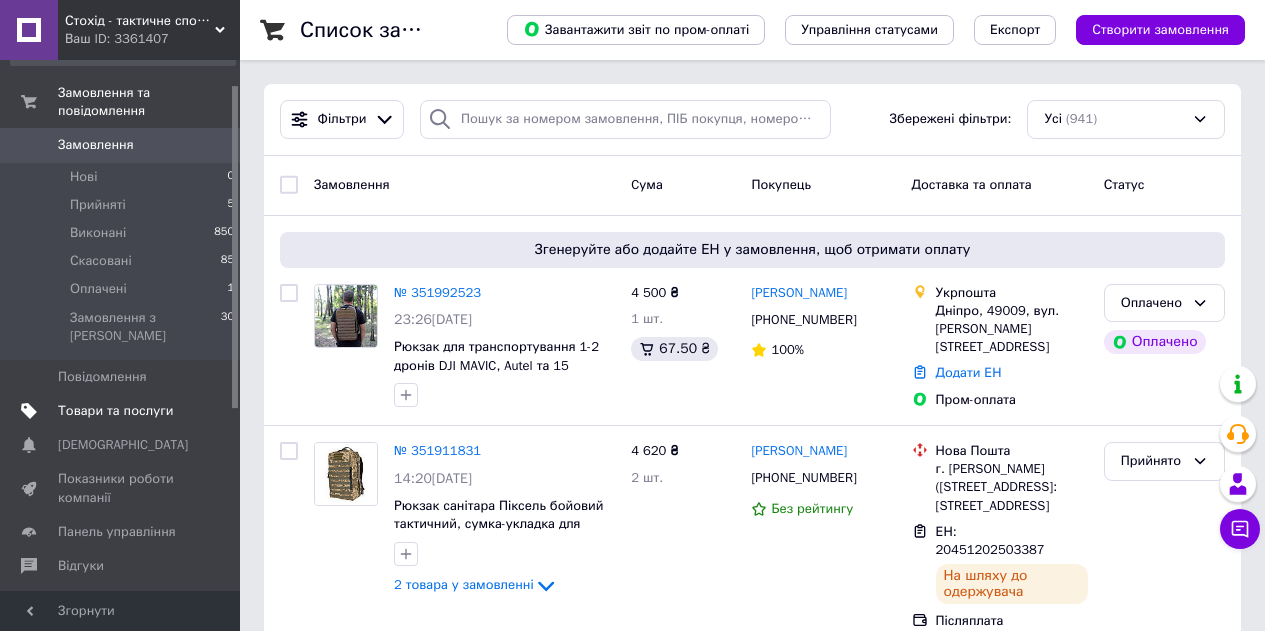 click on "Товари та послуги" at bounding box center (115, 411) 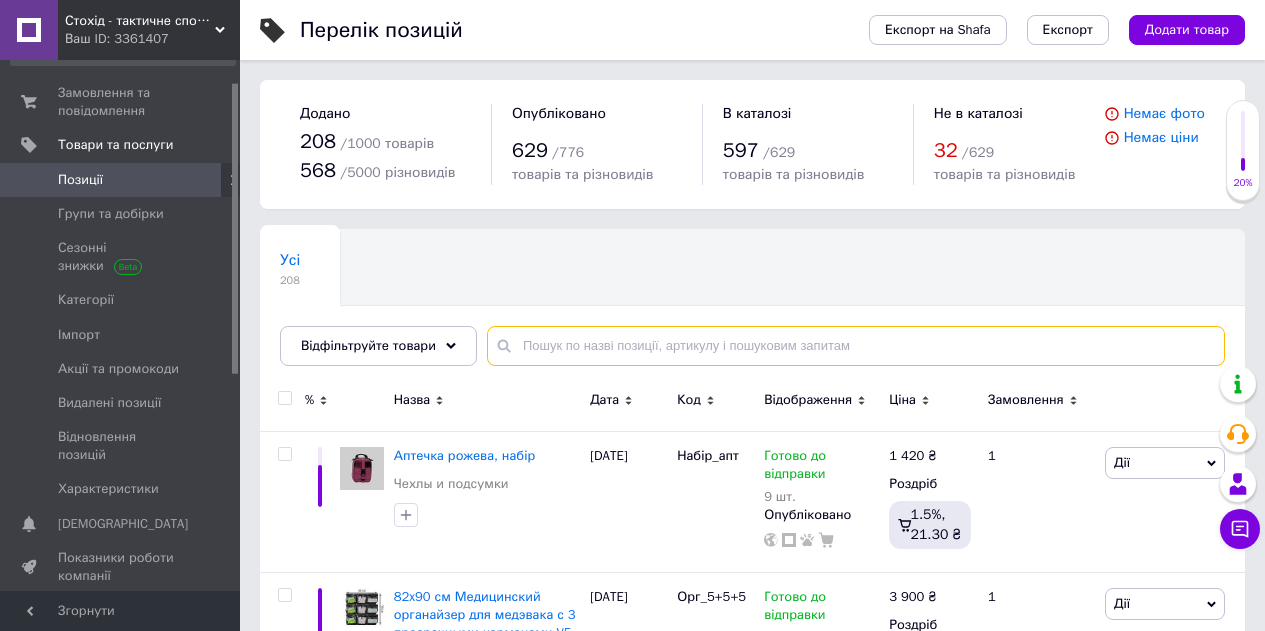 click at bounding box center [856, 346] 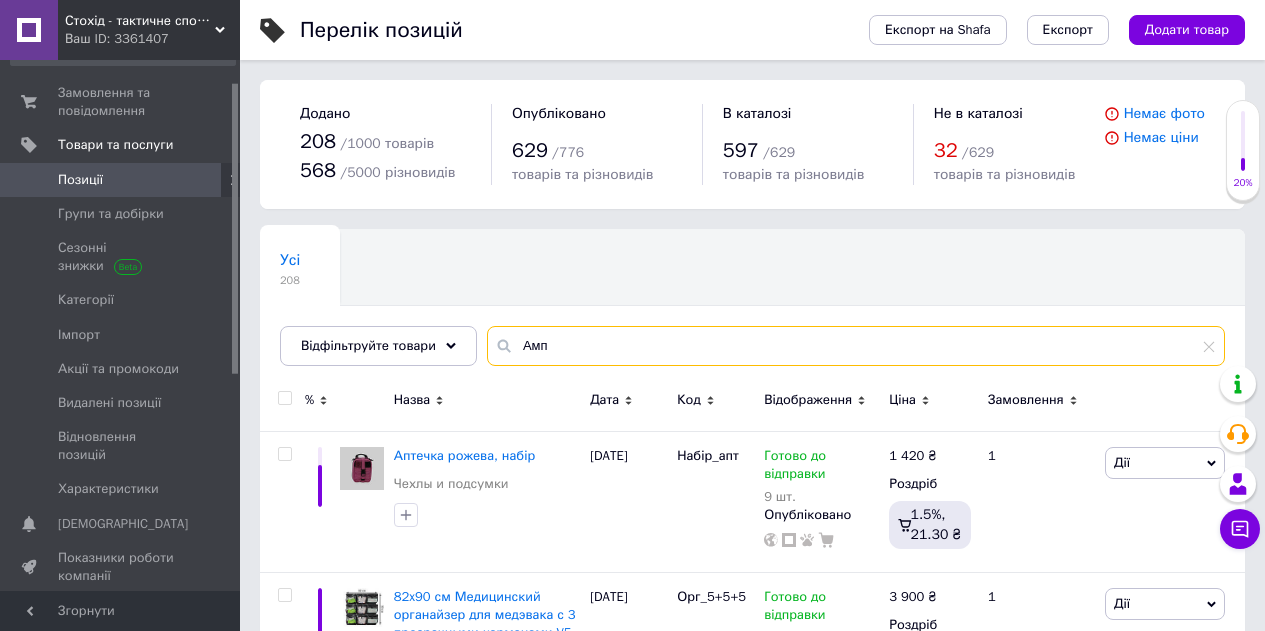 type on "Амп" 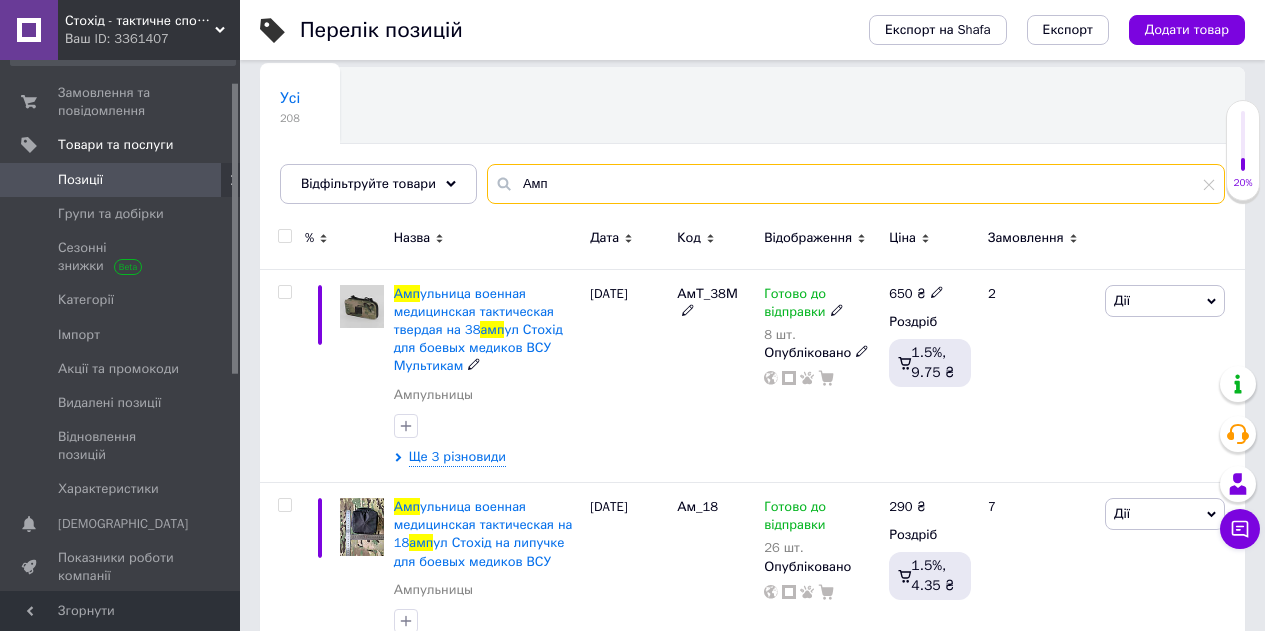 scroll, scrollTop: 200, scrollLeft: 0, axis: vertical 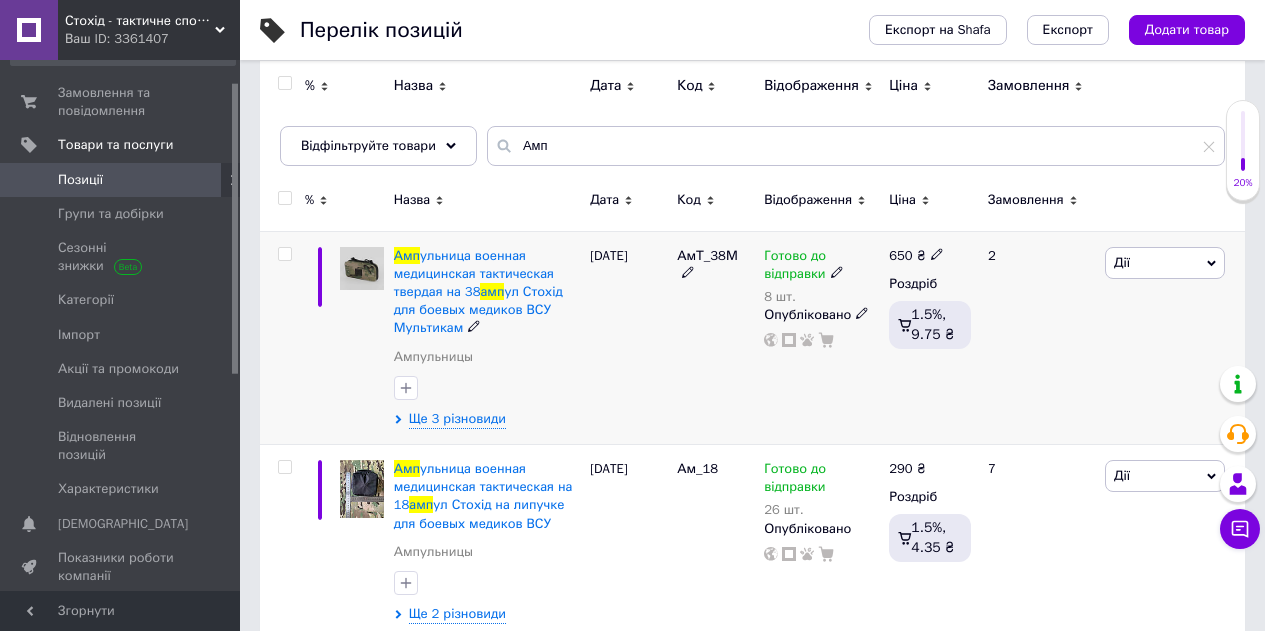 click on "Амп ульница военная медицинская тактическая твердая на 38  амп ул Стохід для боевых медиков ВСУ Мультикам Ампульницы Ще 3 різновиди" at bounding box center (487, 337) 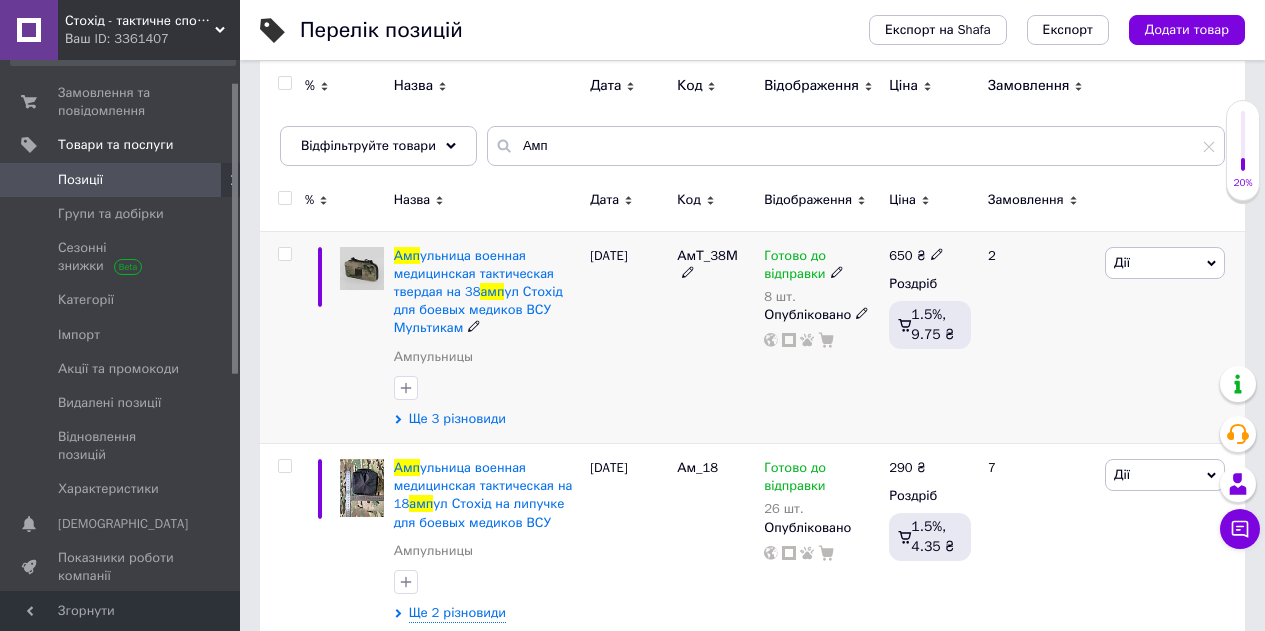 click on "Ще 3 різновиди" at bounding box center (457, 419) 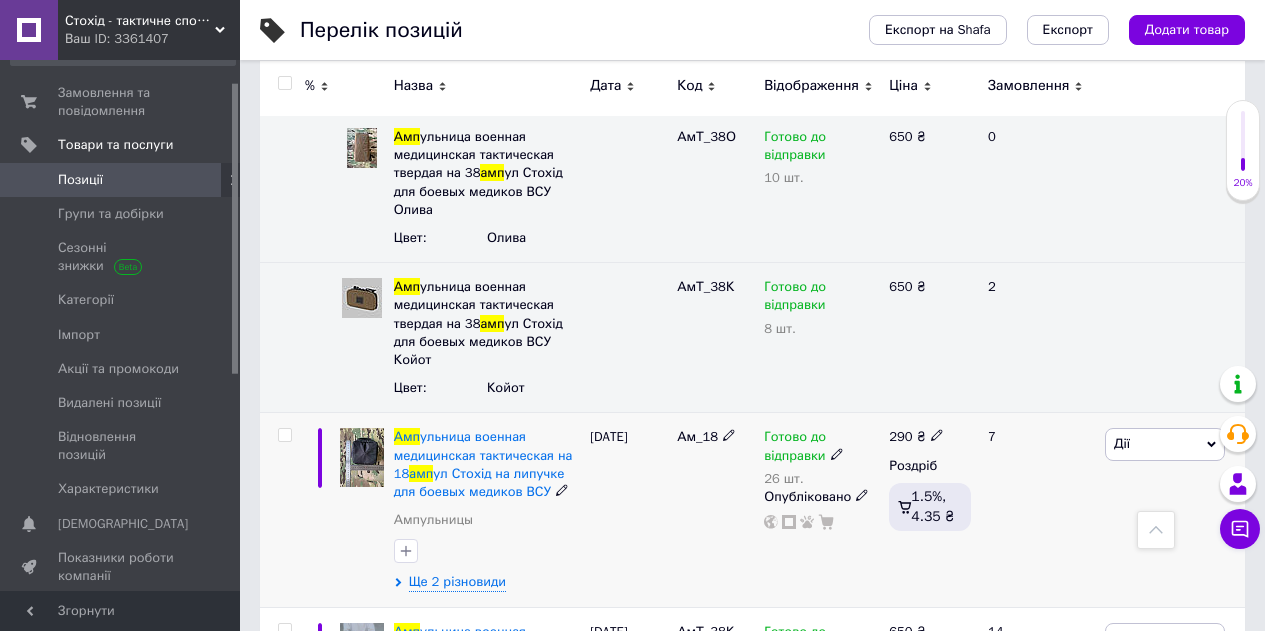 scroll, scrollTop: 700, scrollLeft: 0, axis: vertical 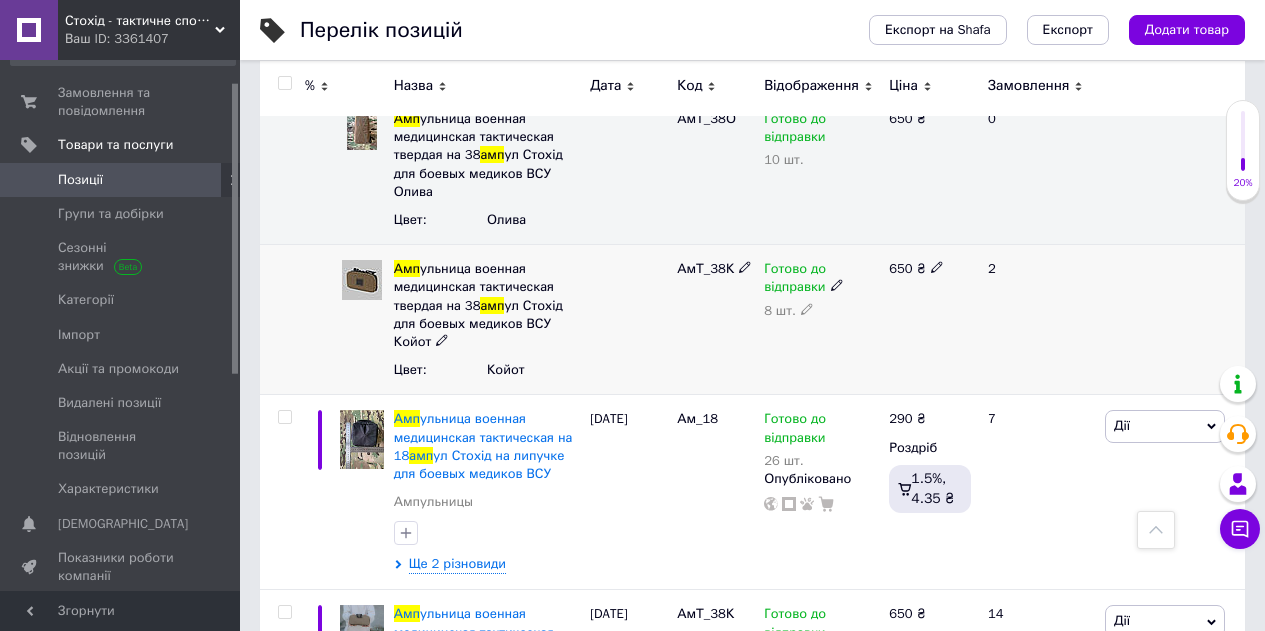 click 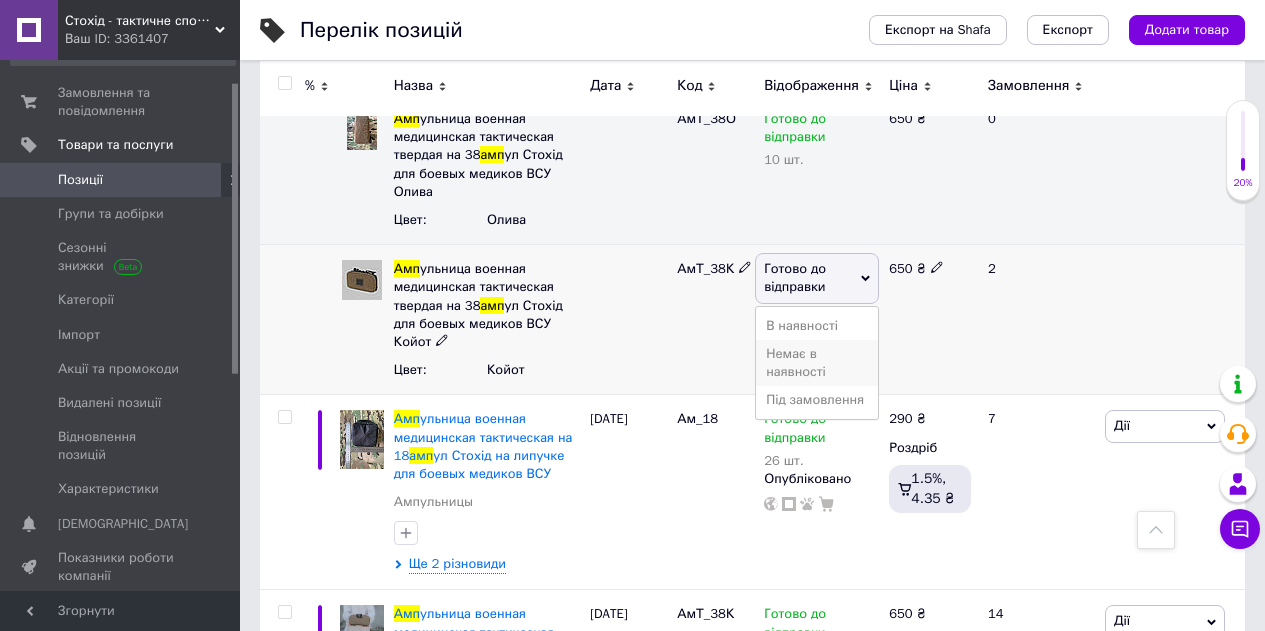 click on "Немає в наявності" at bounding box center (817, 363) 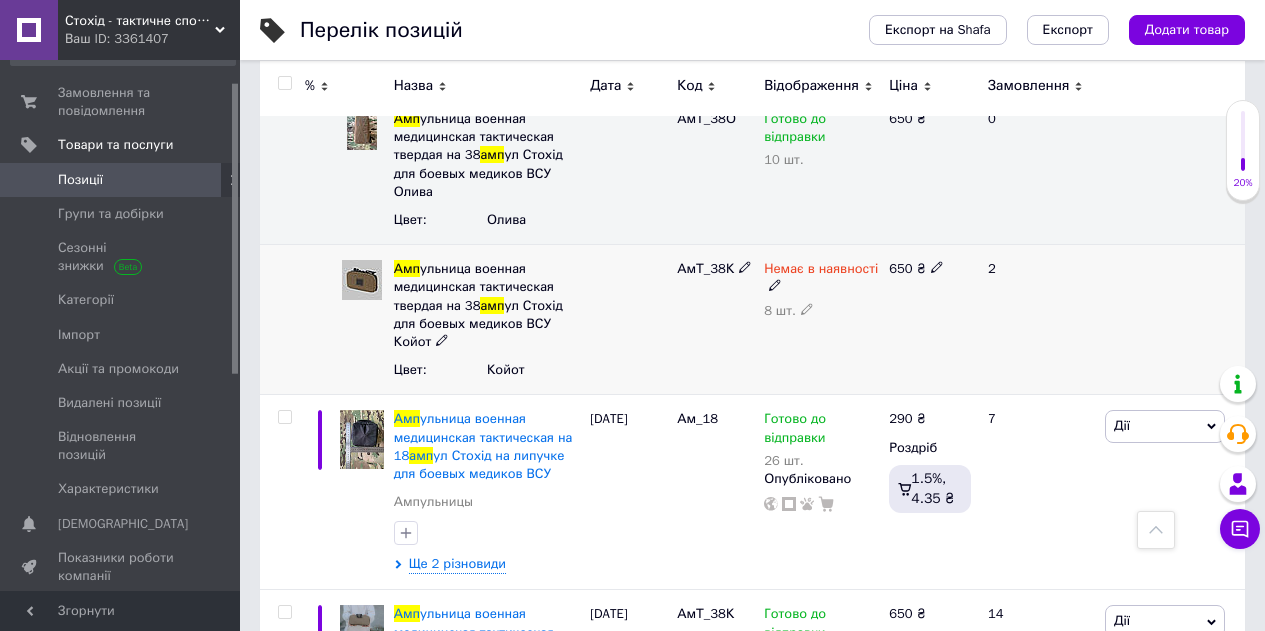 click 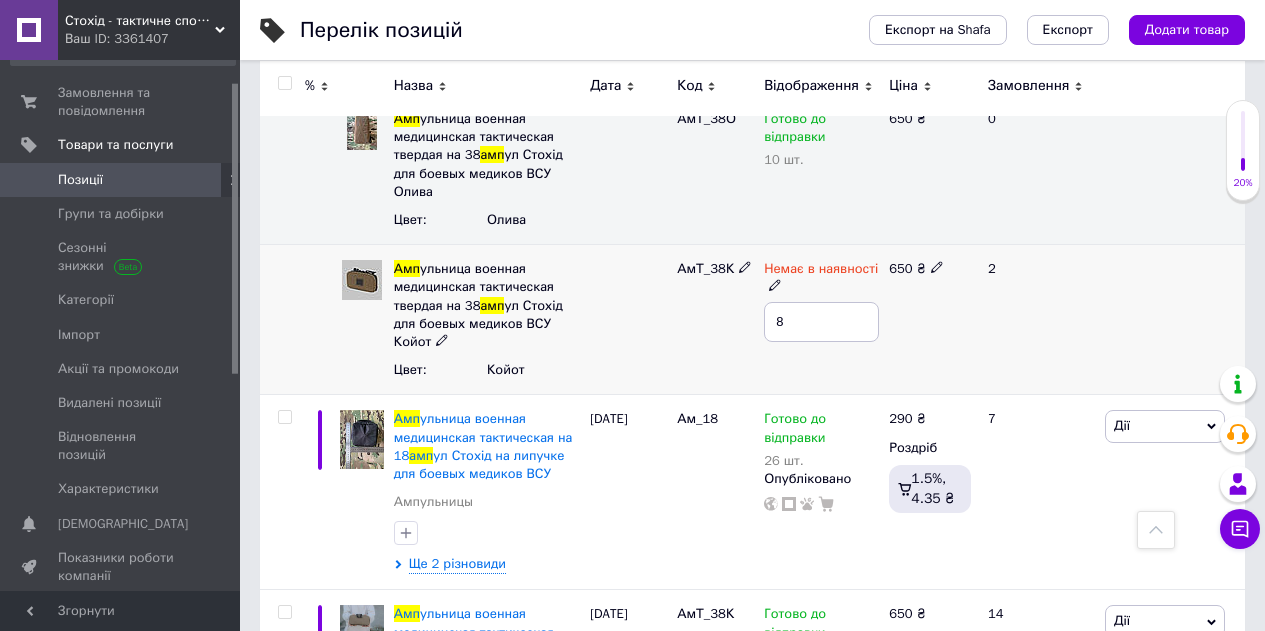 drag, startPoint x: 788, startPoint y: 332, endPoint x: 765, endPoint y: 324, distance: 24.351591 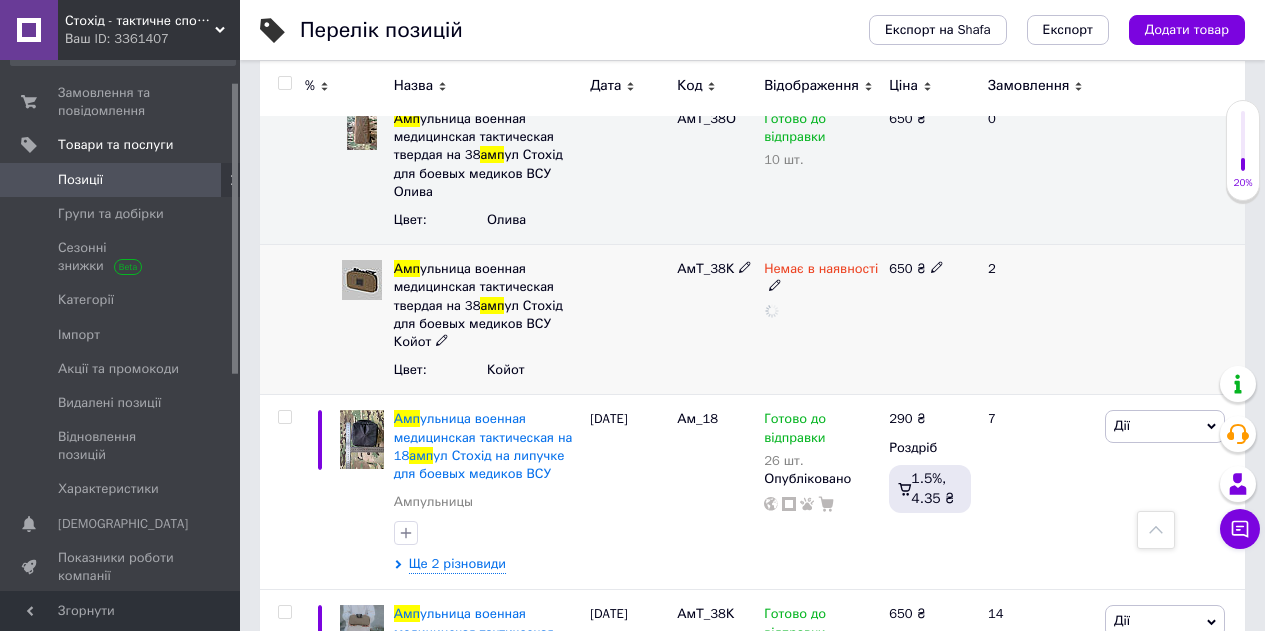 click on "2" at bounding box center (1038, 320) 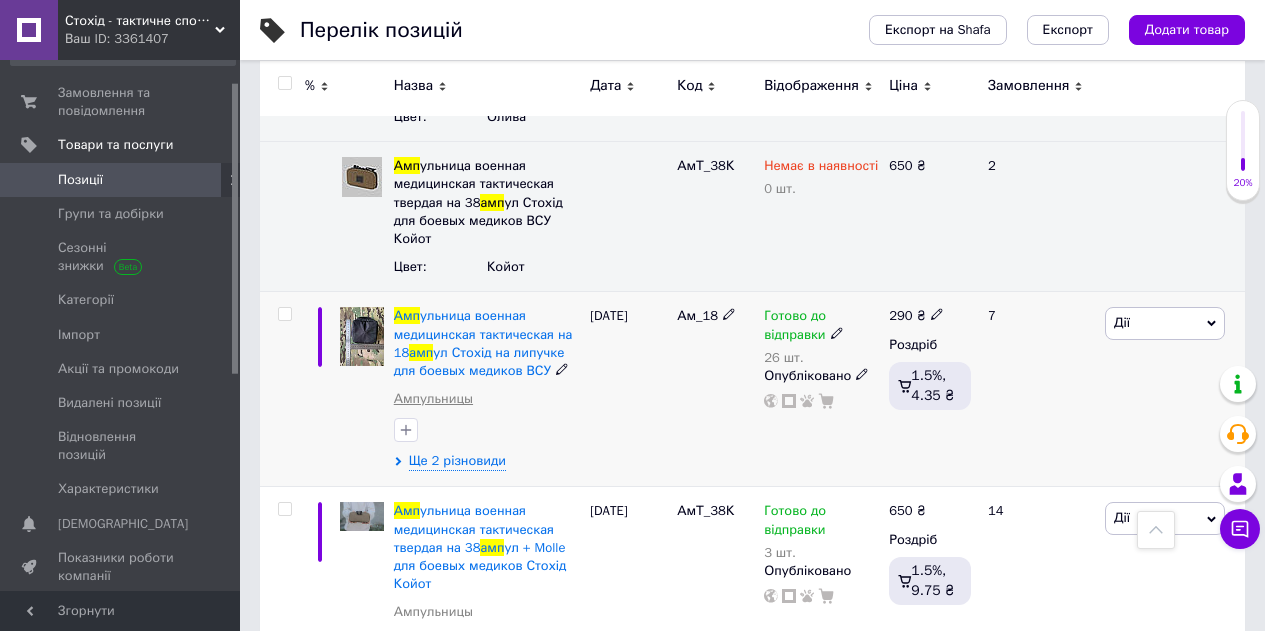 scroll, scrollTop: 900, scrollLeft: 0, axis: vertical 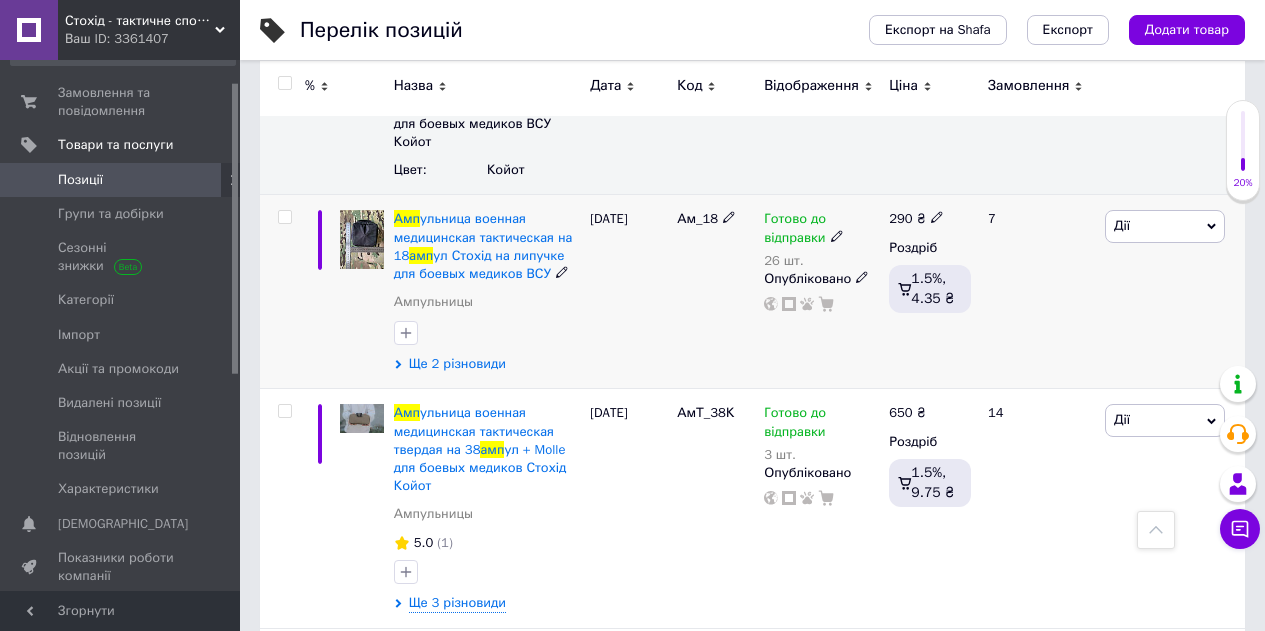 click on "Ще 2 різновиди" at bounding box center (457, 364) 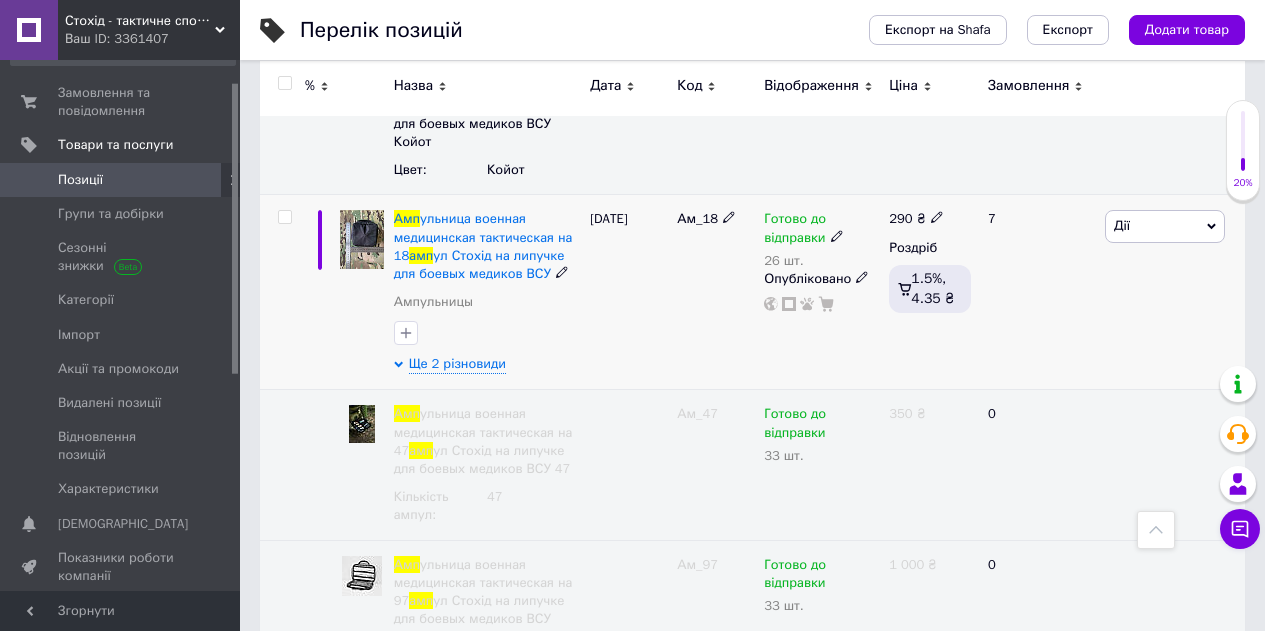 click on "Дії" at bounding box center (1165, 226) 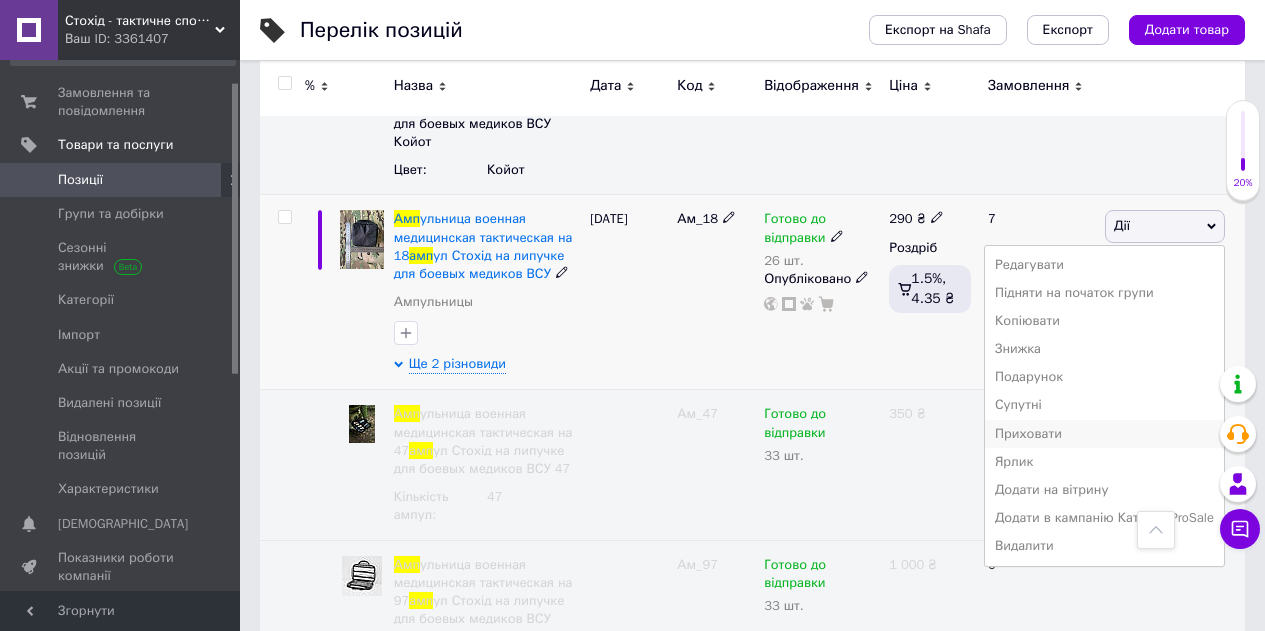 click on "Приховати" at bounding box center [1104, 434] 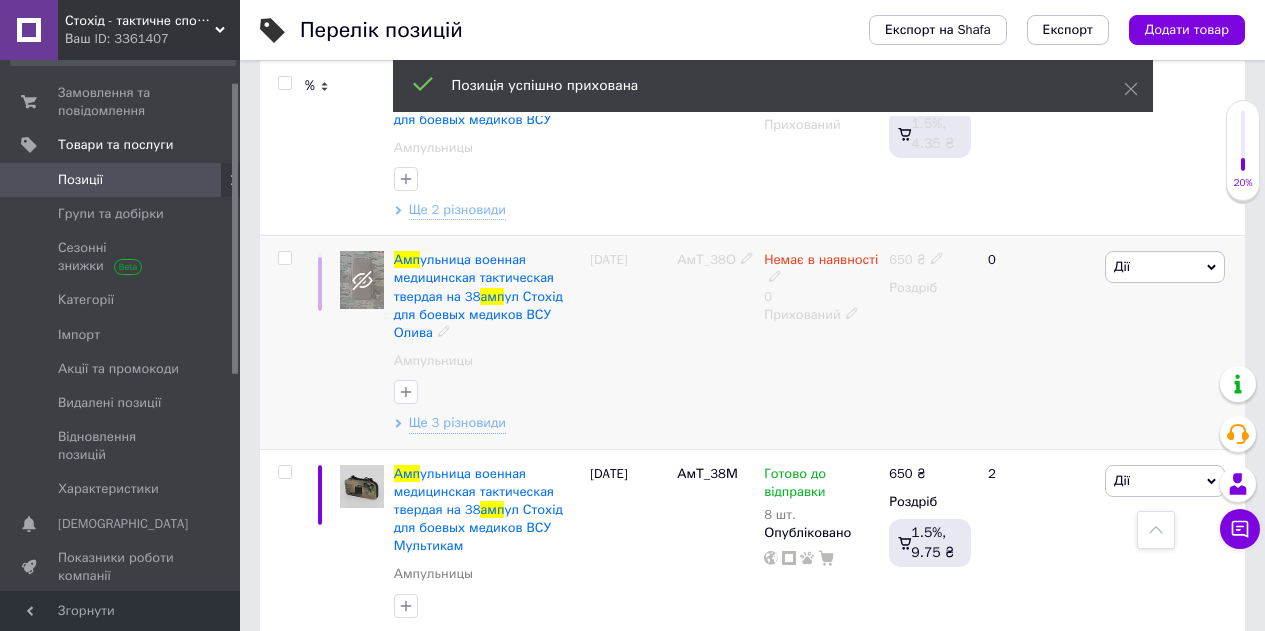 scroll, scrollTop: 1600, scrollLeft: 0, axis: vertical 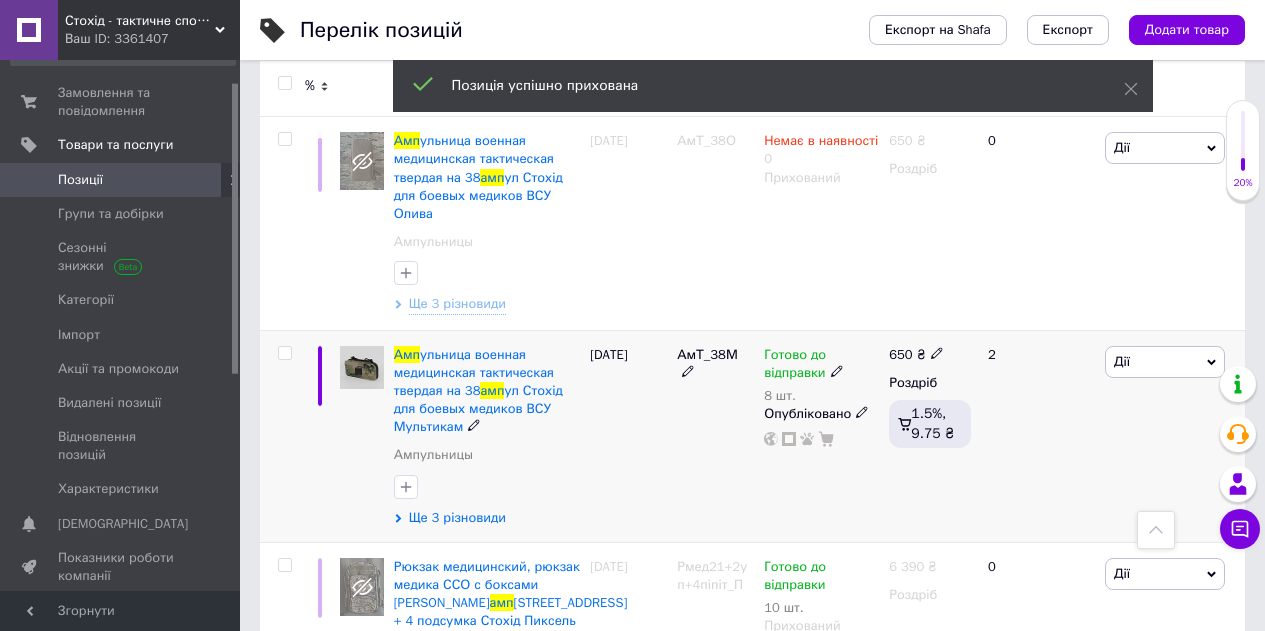 click on "Ще 3 різновиди" at bounding box center (457, 518) 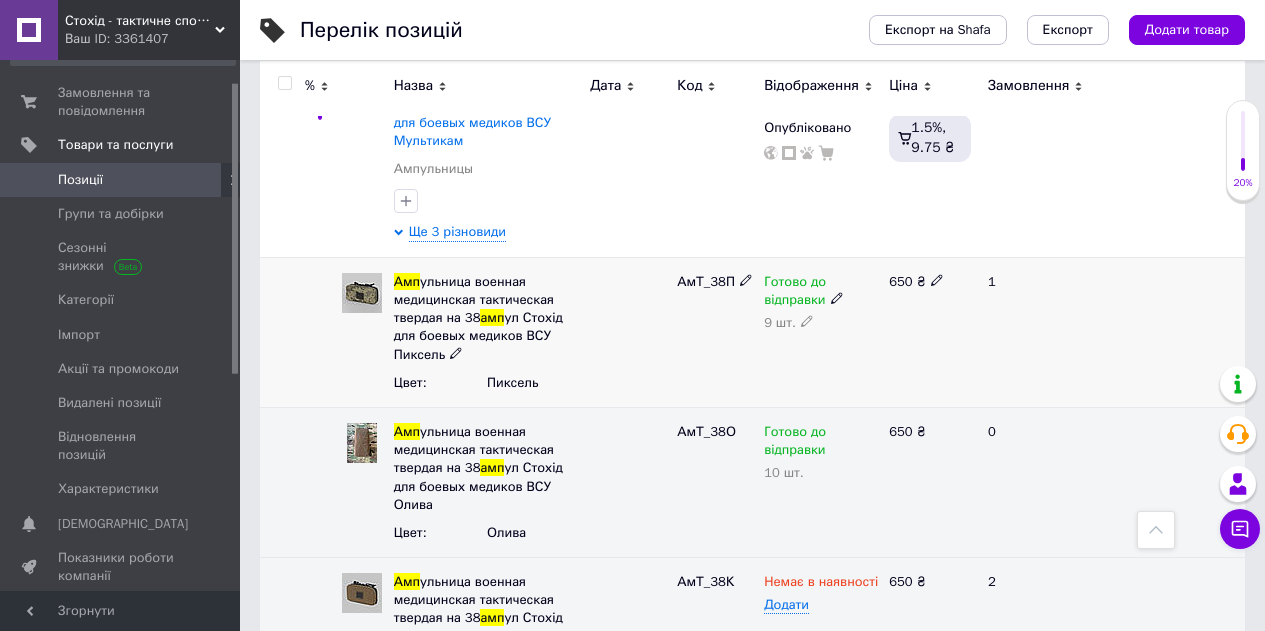 scroll, scrollTop: 2000, scrollLeft: 0, axis: vertical 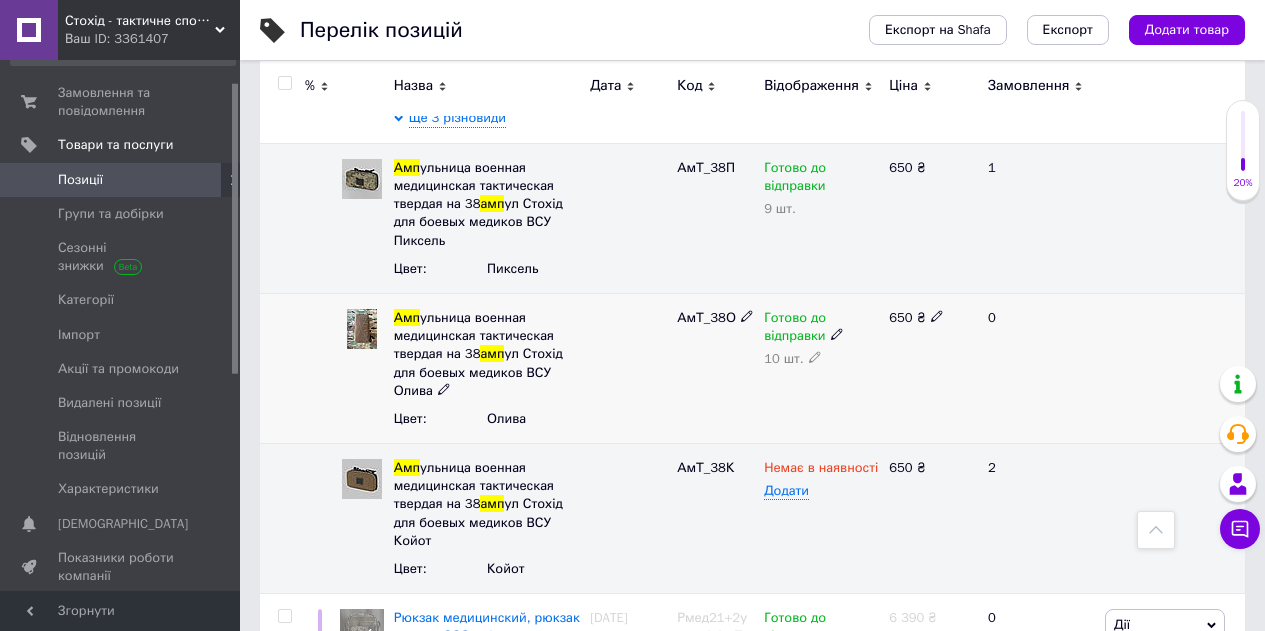 click 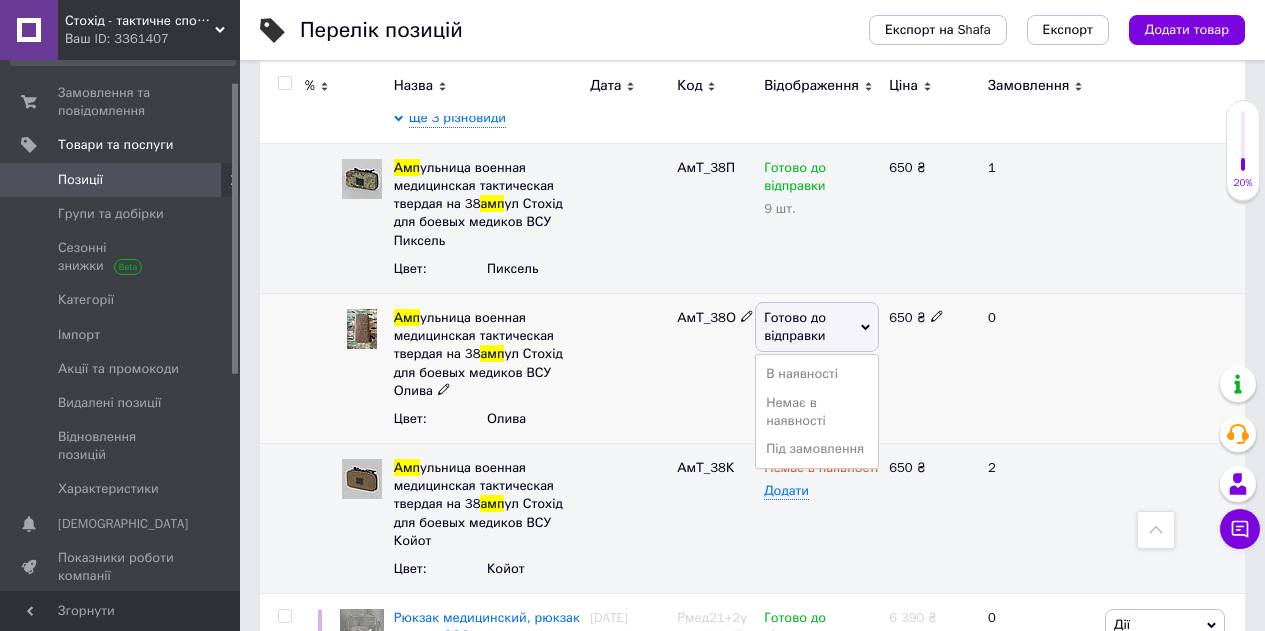 click at bounding box center (628, 368) 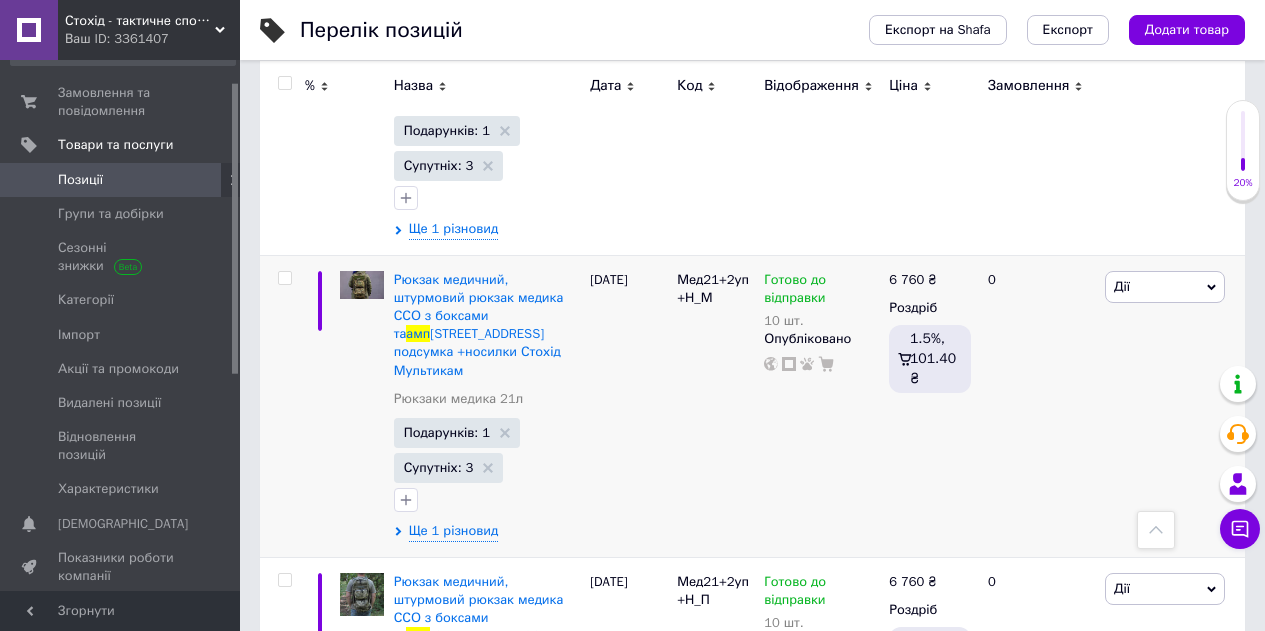 scroll, scrollTop: 3300, scrollLeft: 0, axis: vertical 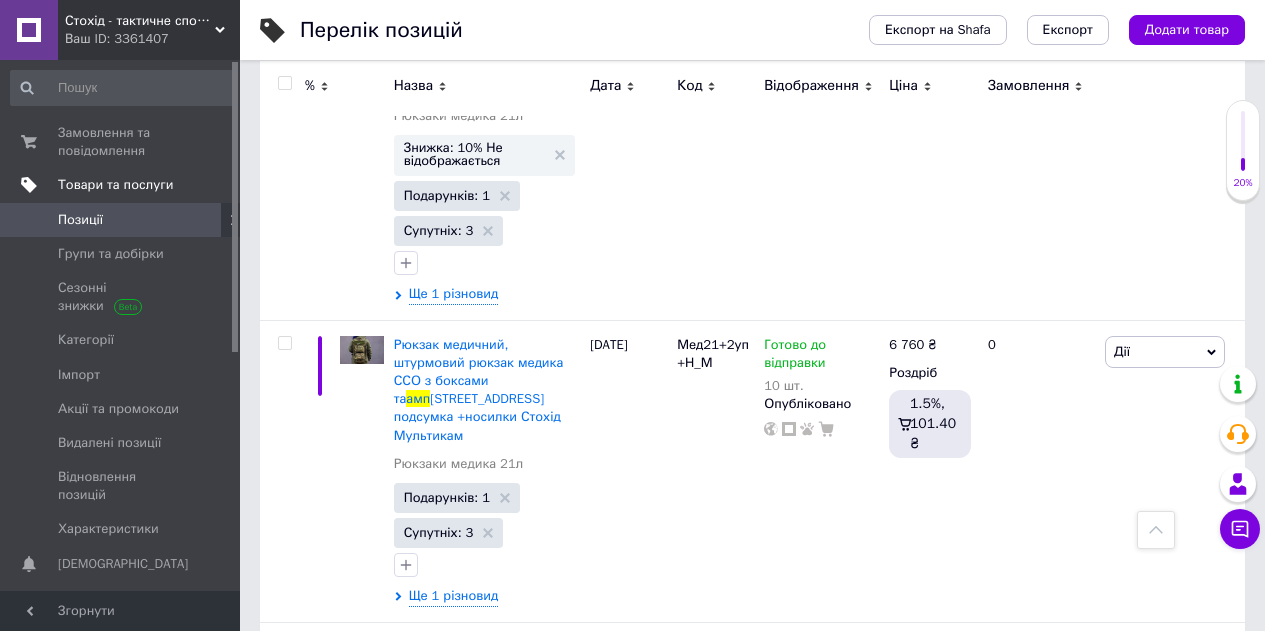 click on "Товари та послуги" at bounding box center (115, 185) 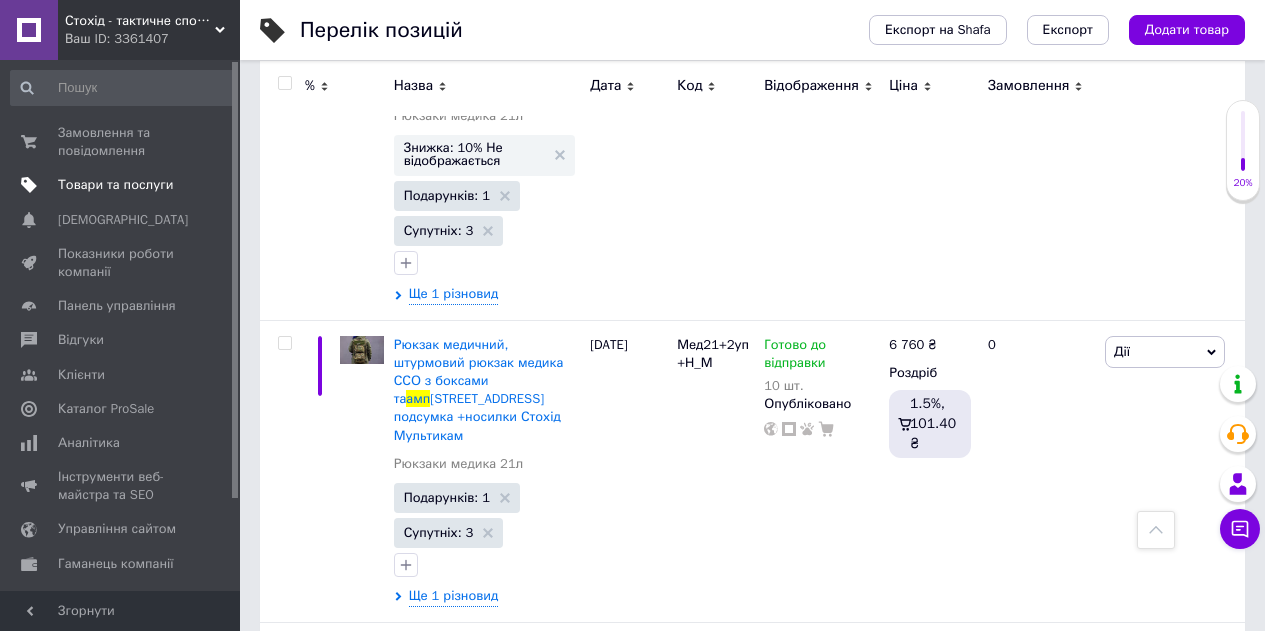 click on "Товари та послуги" at bounding box center (115, 185) 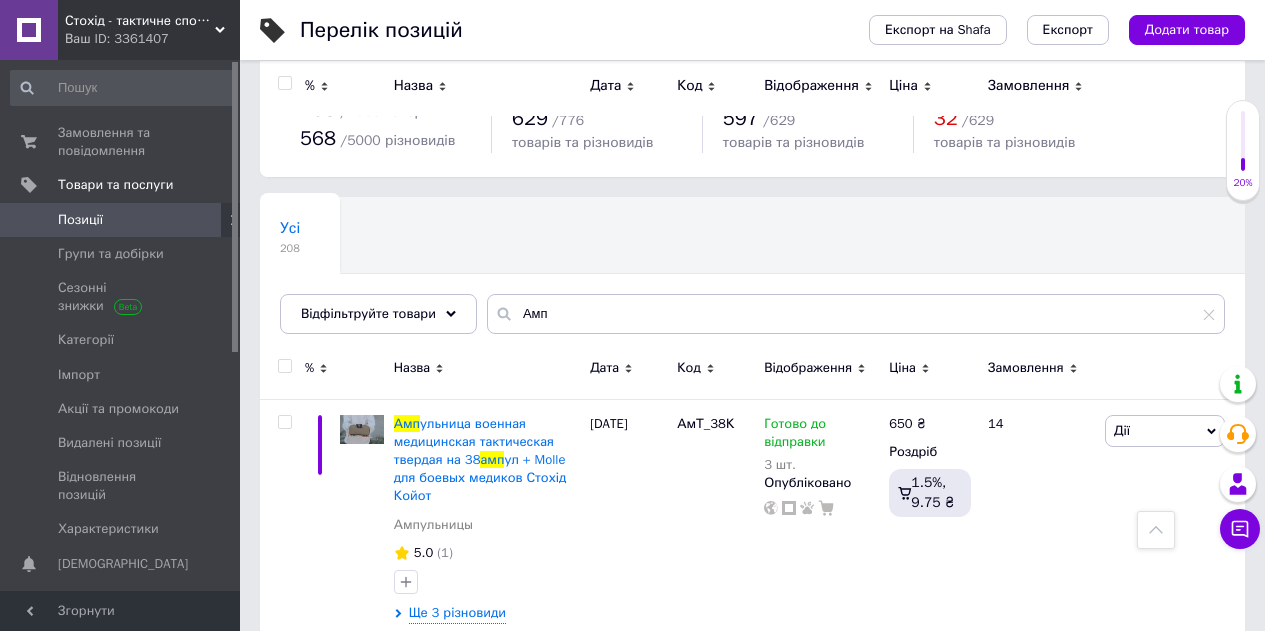 scroll, scrollTop: 0, scrollLeft: 0, axis: both 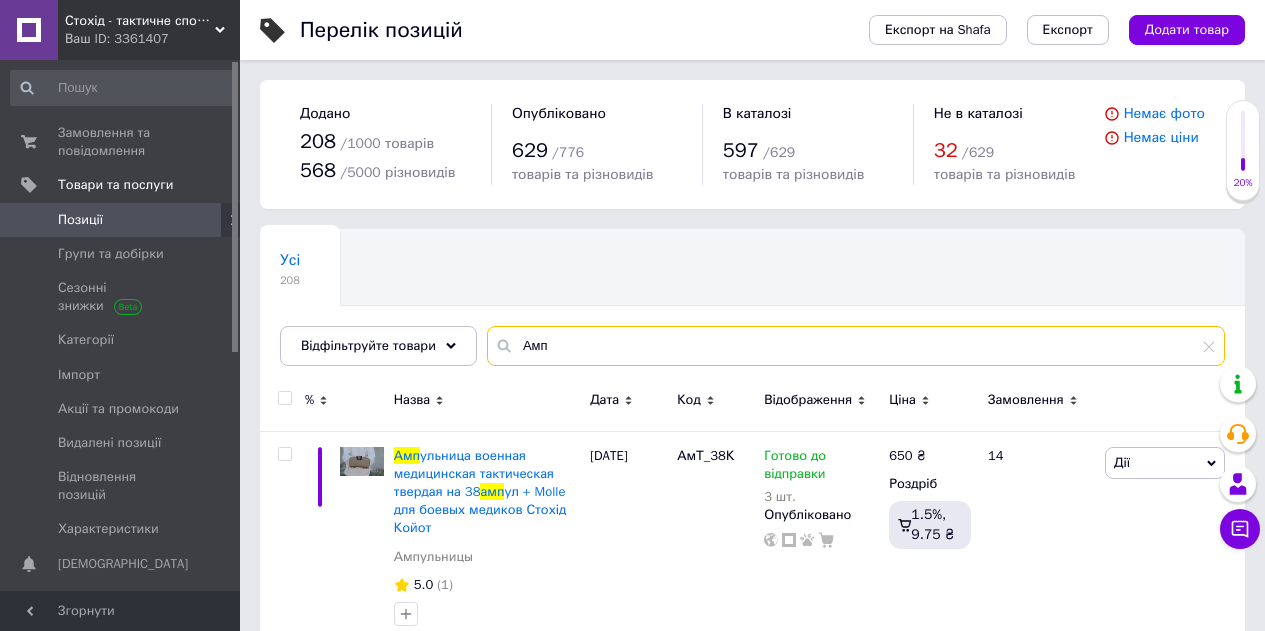 click on "Амп" at bounding box center (856, 346) 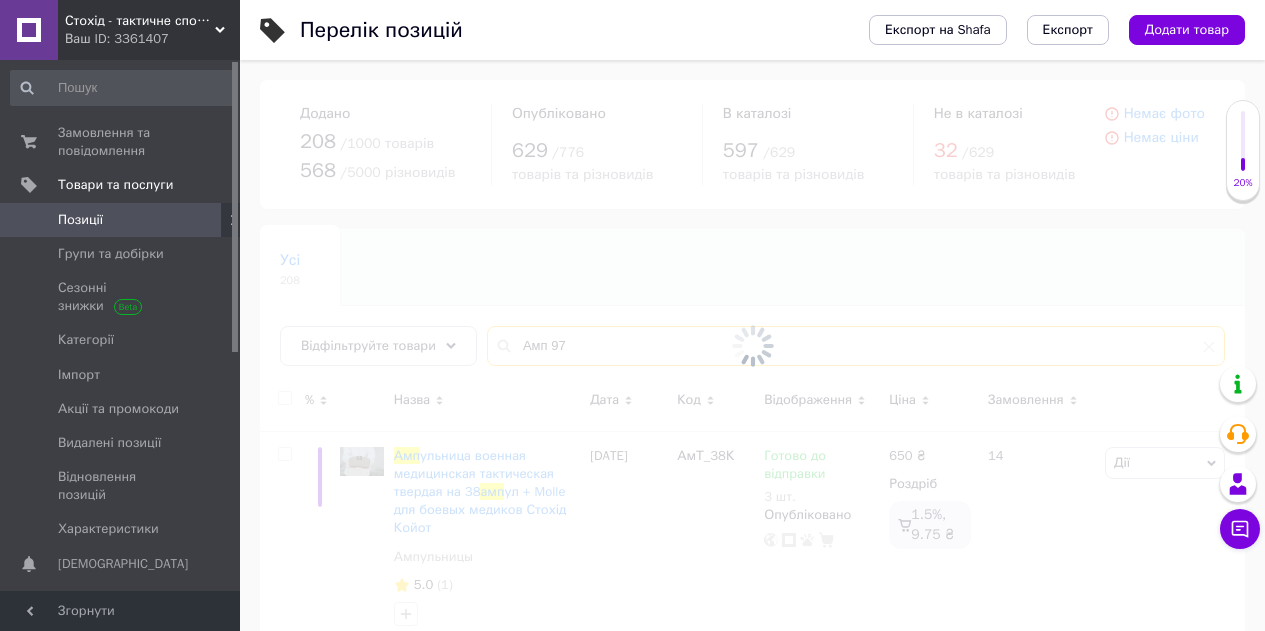 type on "Амп 97" 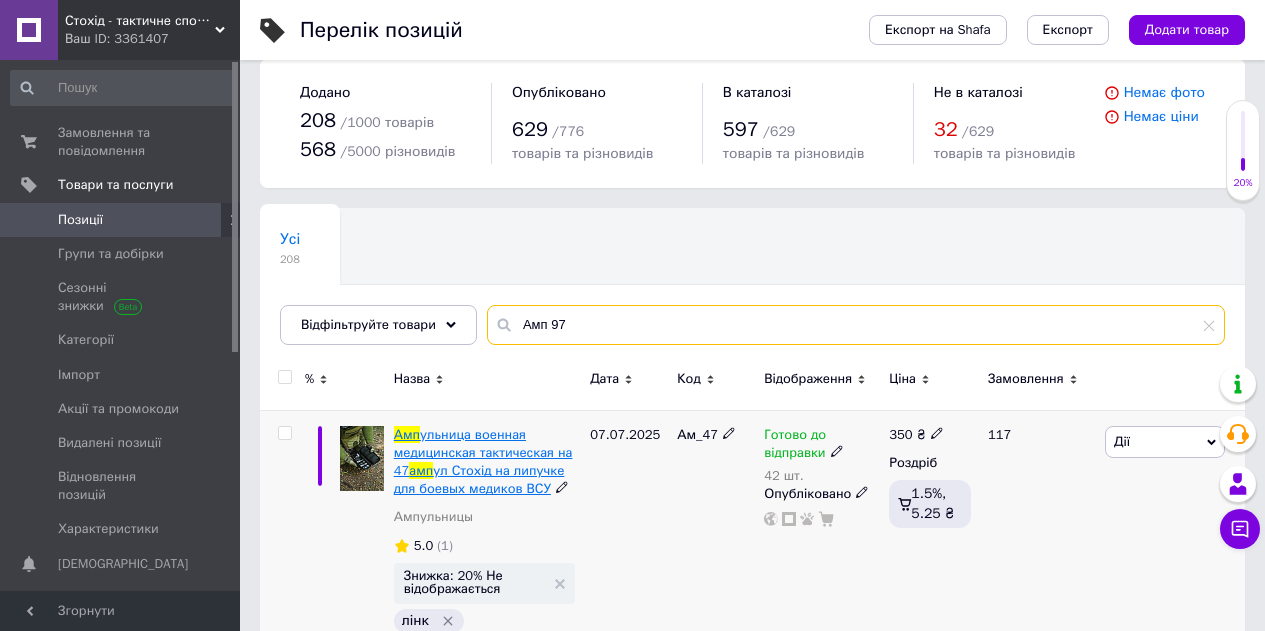 scroll, scrollTop: 400, scrollLeft: 0, axis: vertical 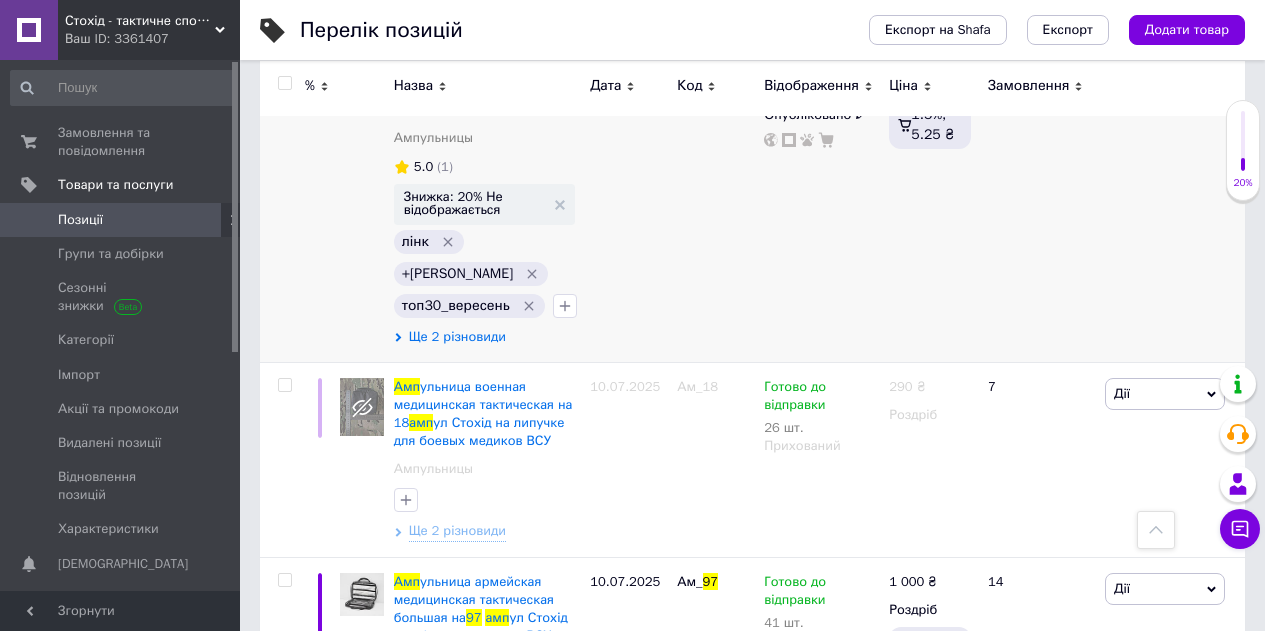click on "Ще 2 різновиди" at bounding box center [457, 337] 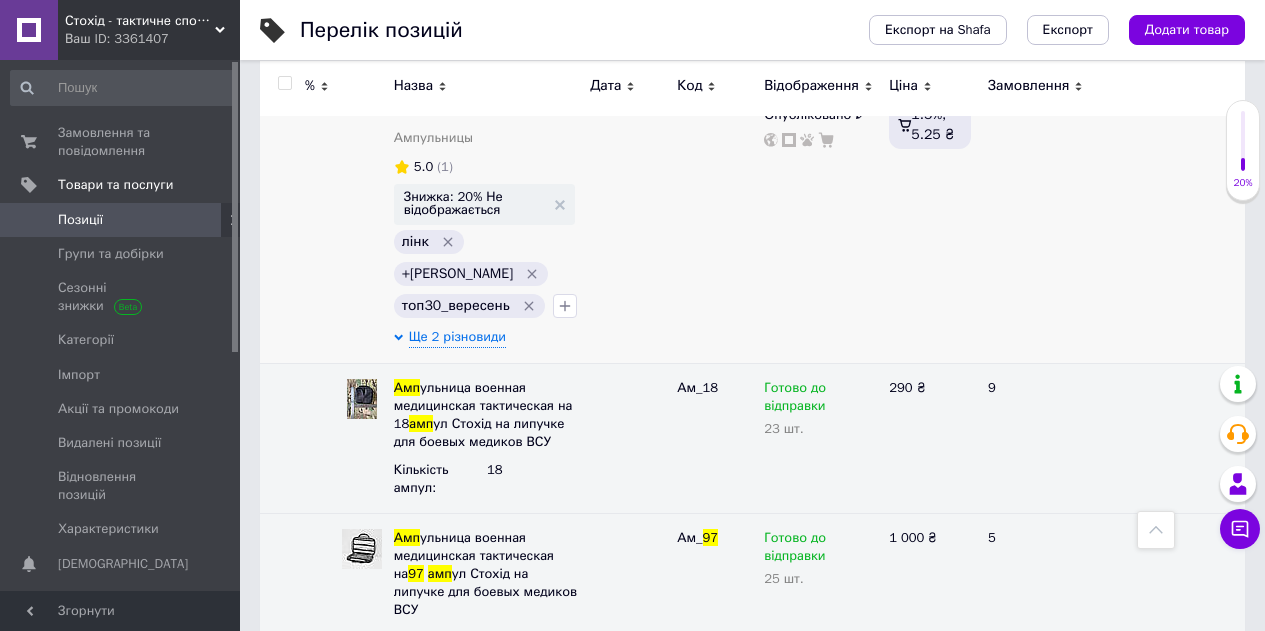 scroll, scrollTop: 100, scrollLeft: 0, axis: vertical 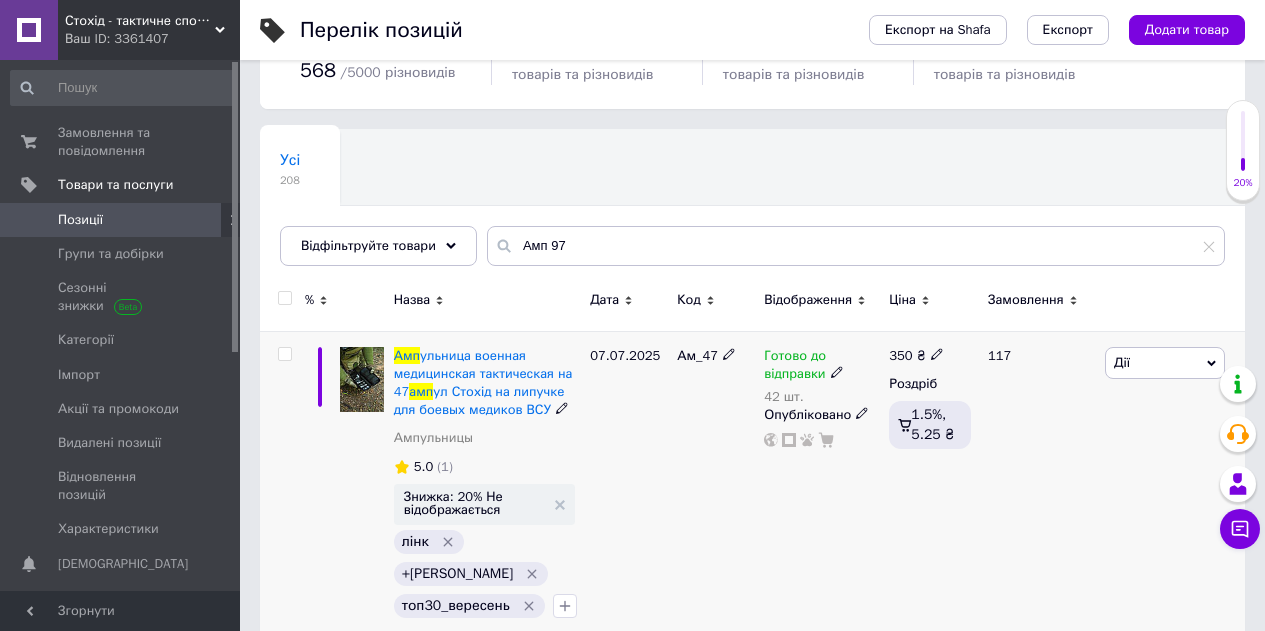 click on "Дії" at bounding box center [1165, 363] 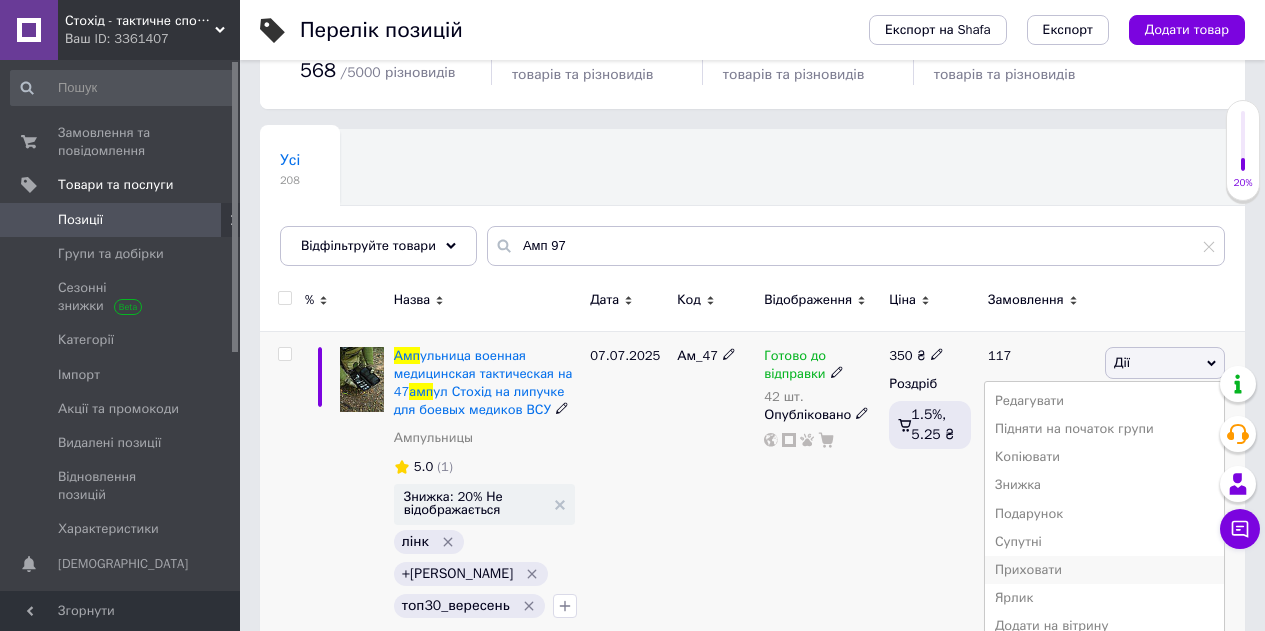 click on "Приховати" at bounding box center [1104, 570] 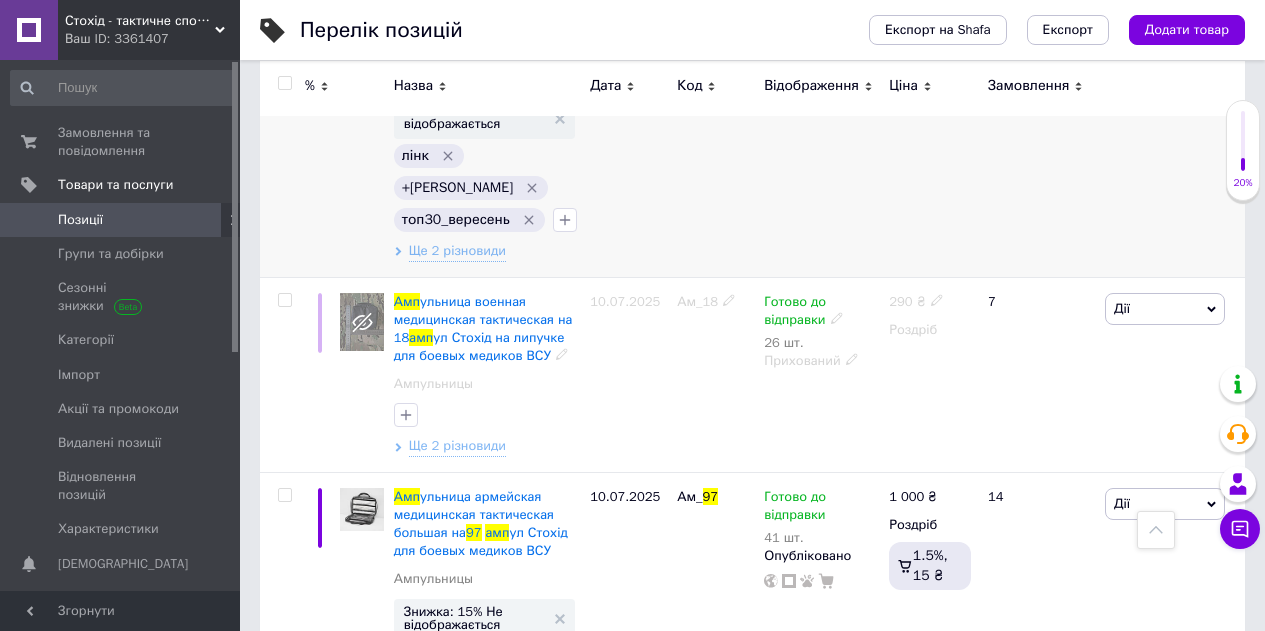 scroll, scrollTop: 587, scrollLeft: 0, axis: vertical 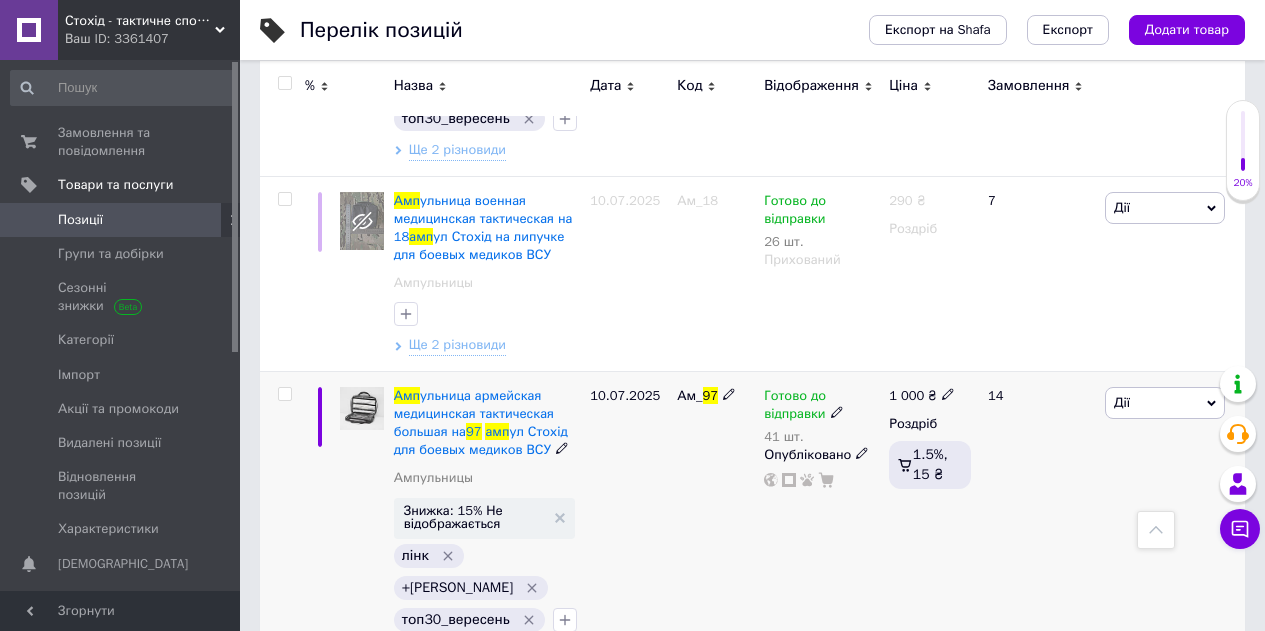 click on "[PERSON_NAME] Підняти на початок групи Копіювати Знижка Подарунок Супутні Приховати Ярлик Додати на вітрину Додати в кампанію Каталог ProSale Видалити" at bounding box center [1172, 523] 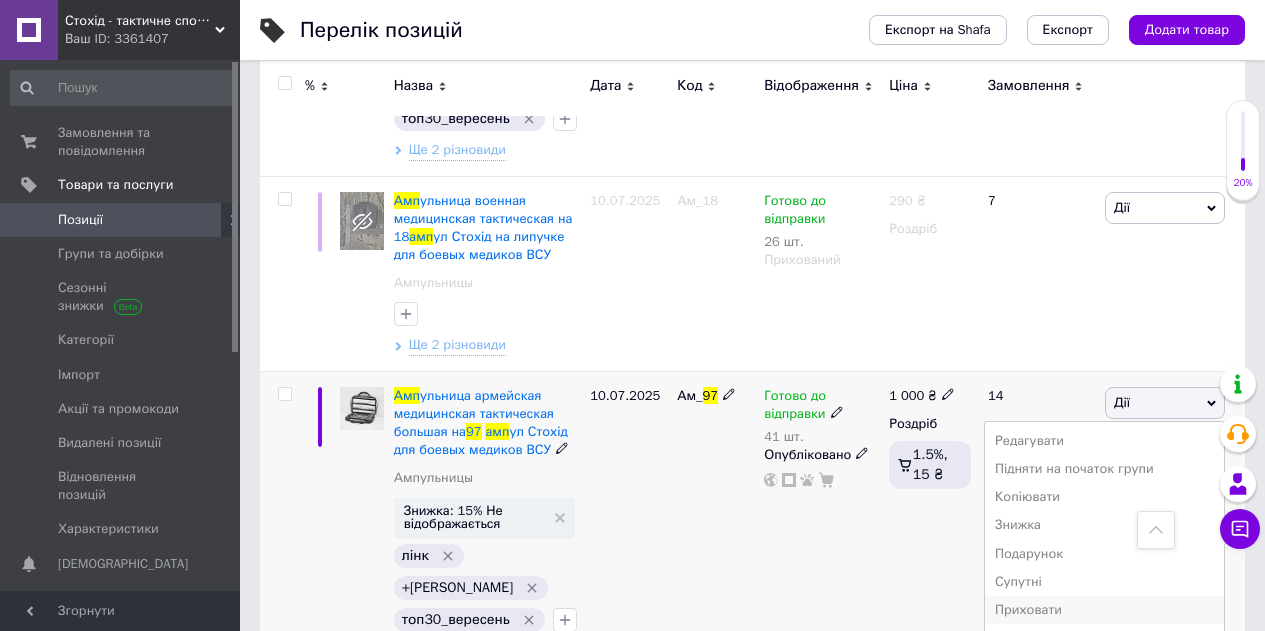 click on "Приховати" at bounding box center [1104, 610] 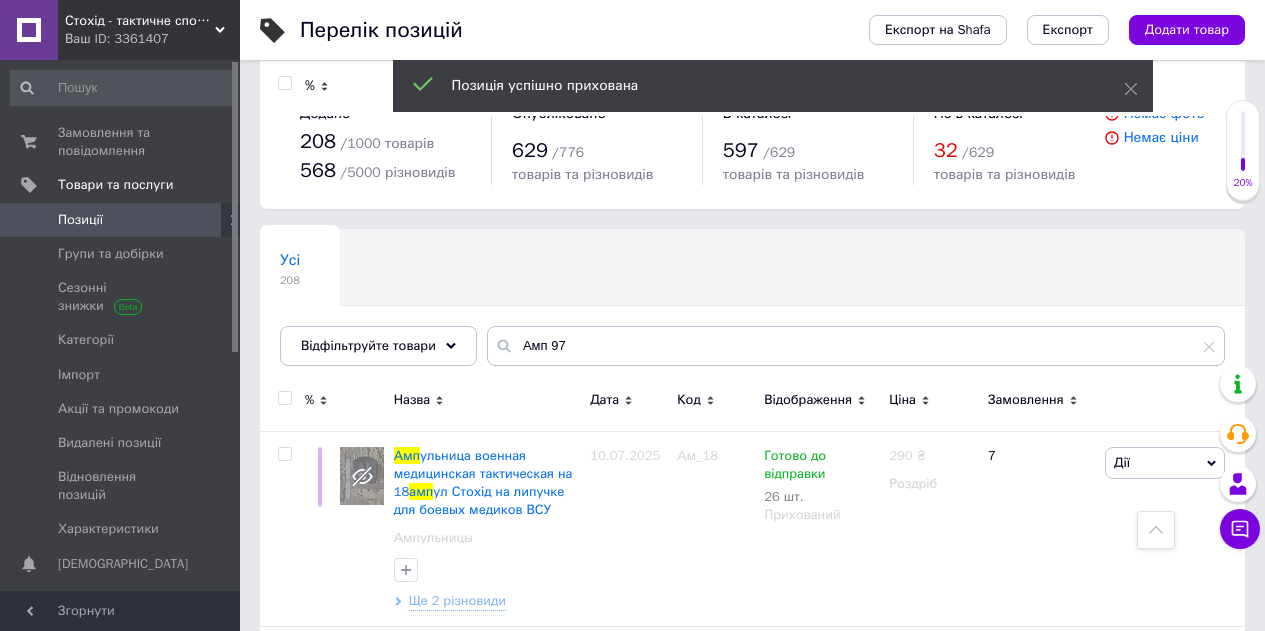 scroll, scrollTop: 0, scrollLeft: 0, axis: both 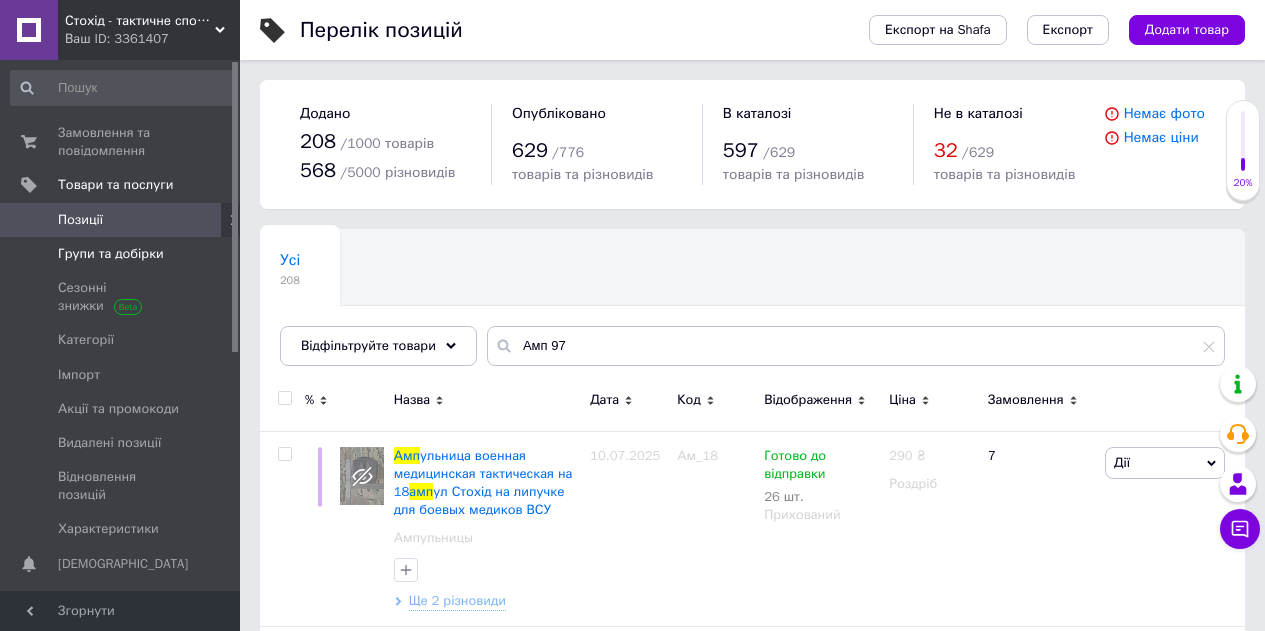 click on "Групи та добірки" at bounding box center [111, 254] 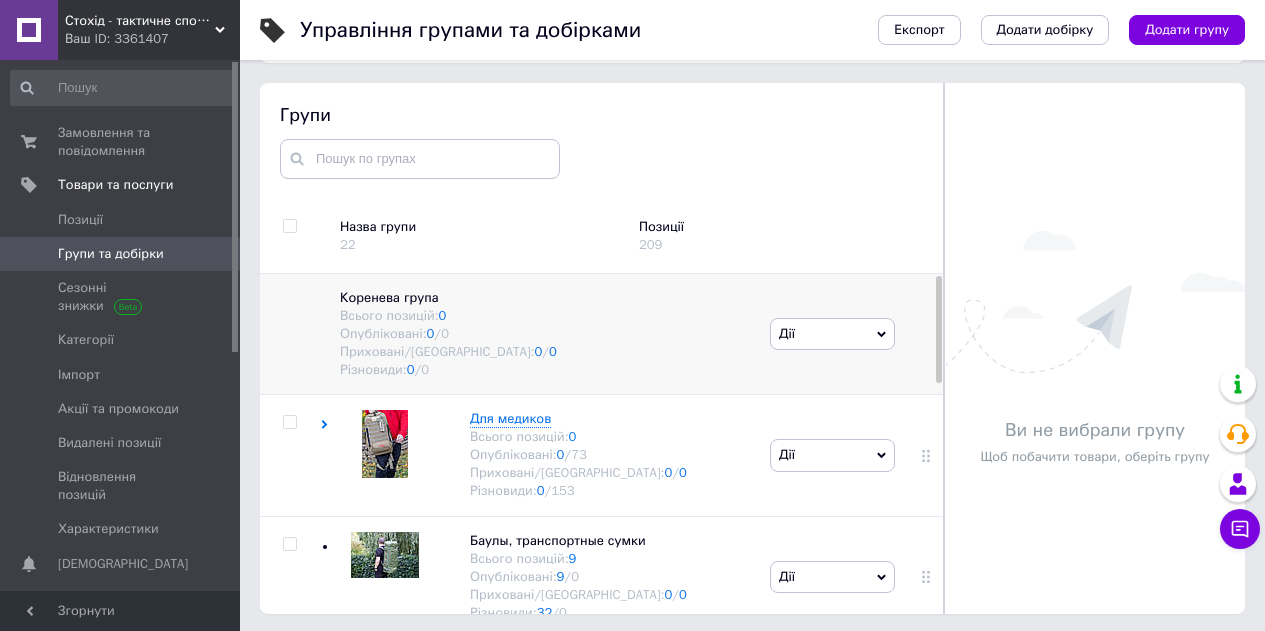 scroll, scrollTop: 113, scrollLeft: 0, axis: vertical 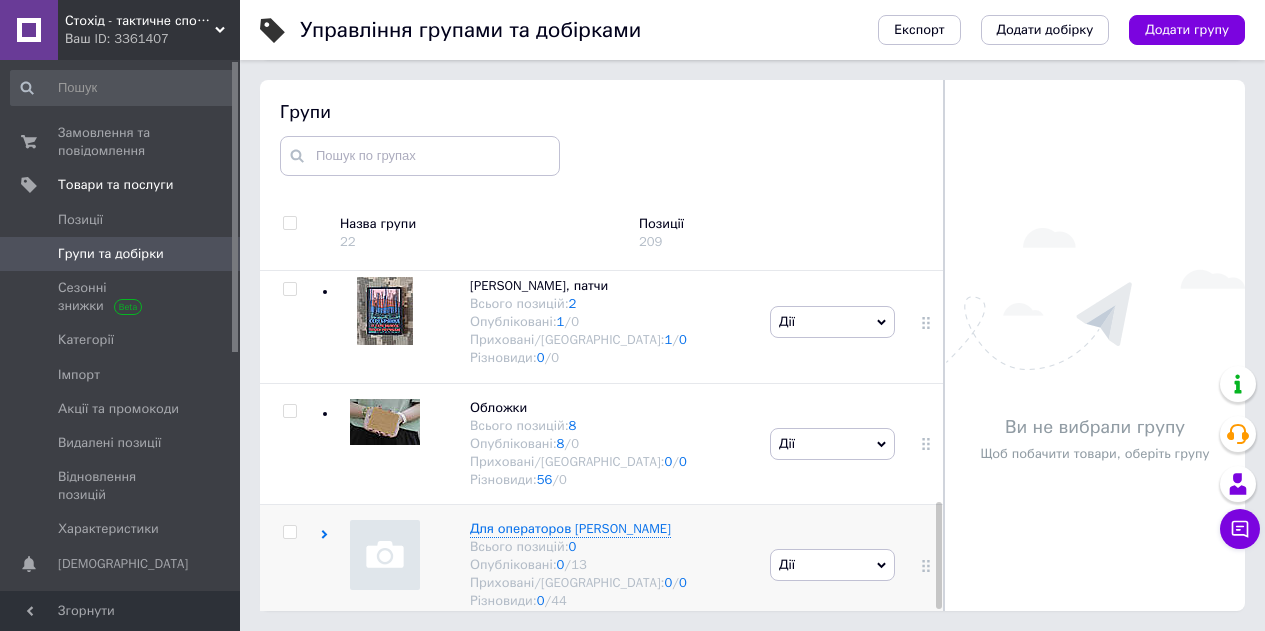 click on "Дії" at bounding box center (832, 565) 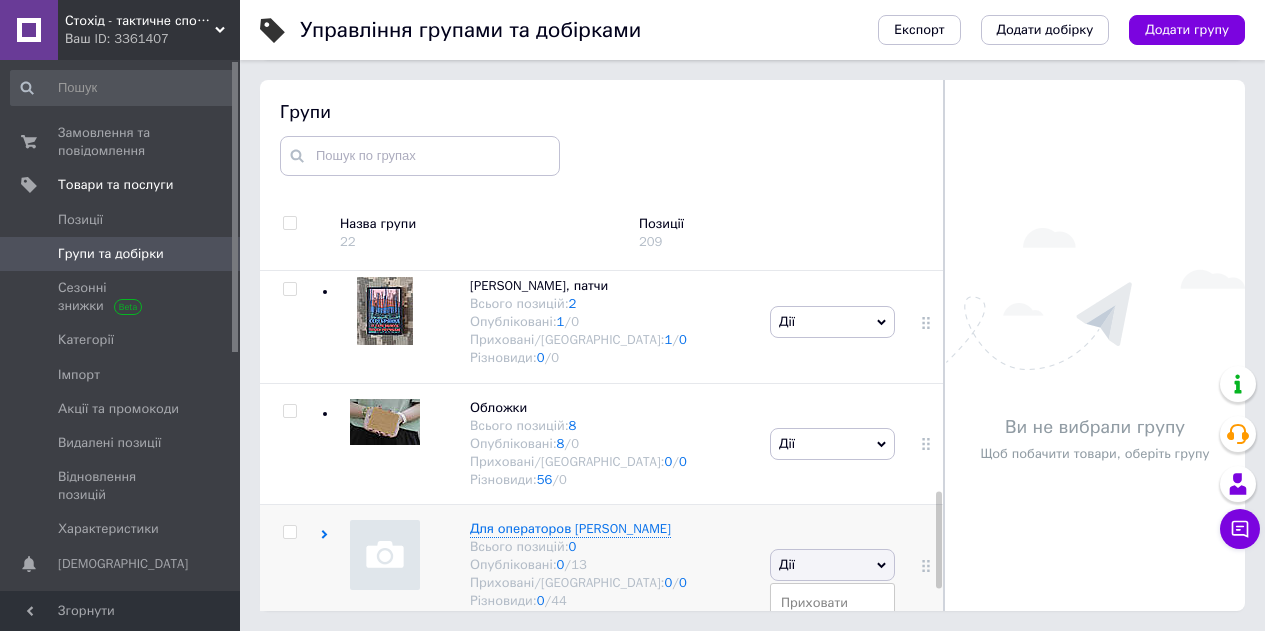 scroll, scrollTop: 848, scrollLeft: 0, axis: vertical 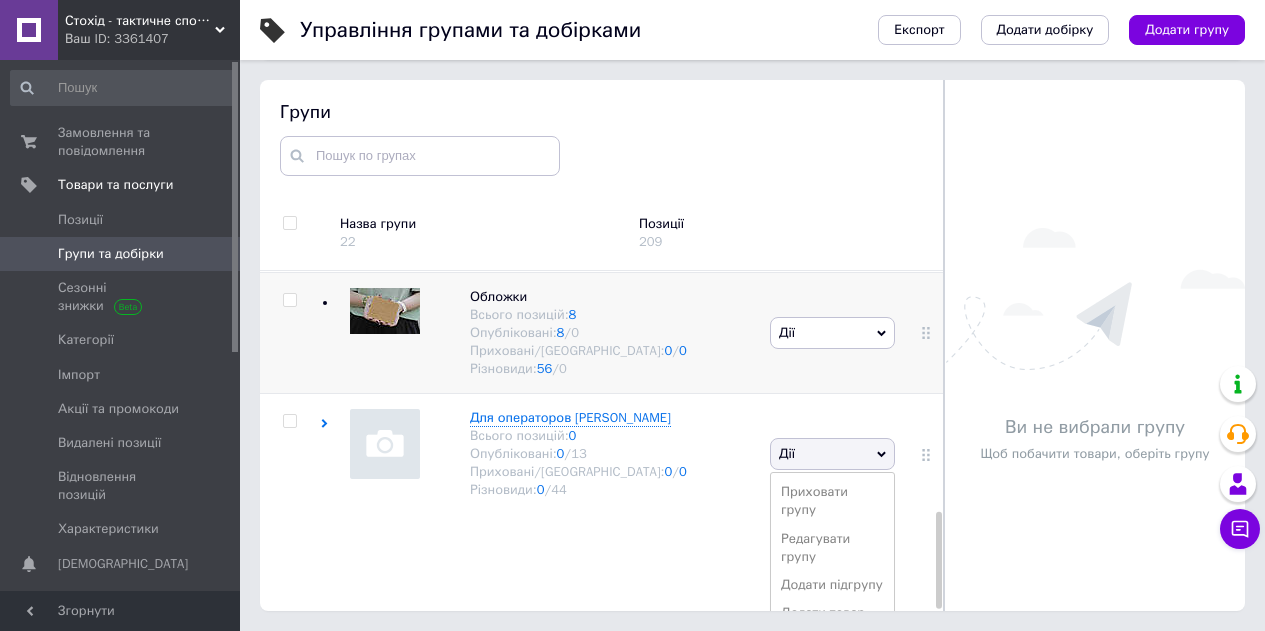 click on "Приховати групу" at bounding box center (832, 501) 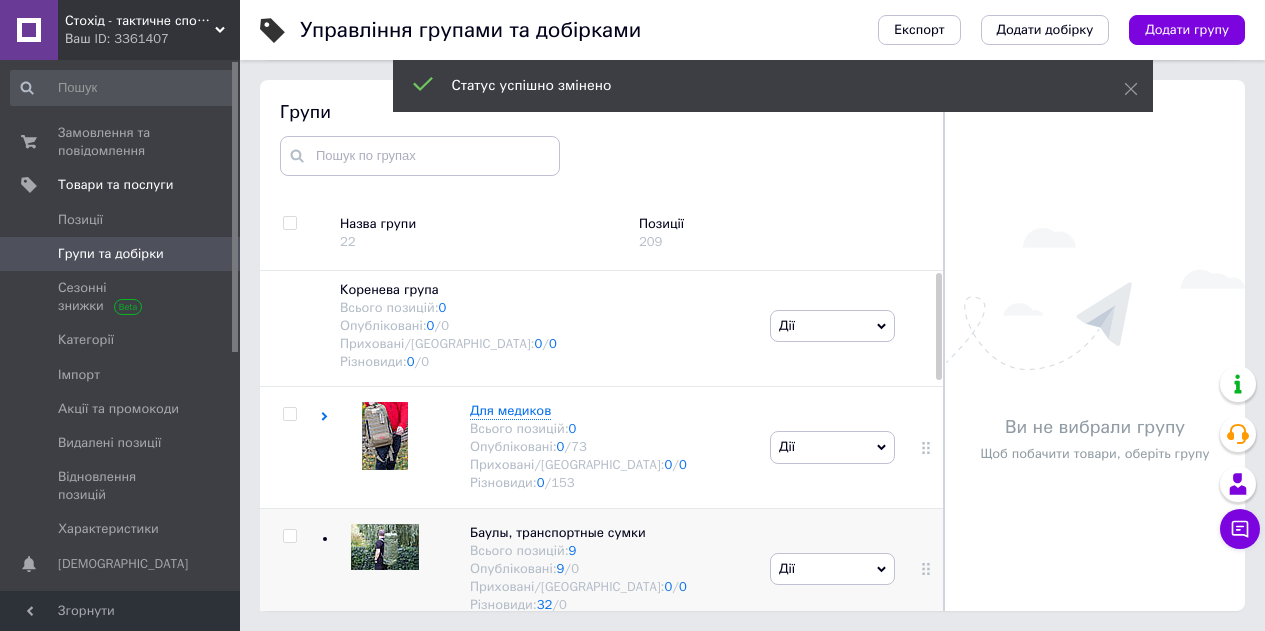 scroll, scrollTop: 0, scrollLeft: 0, axis: both 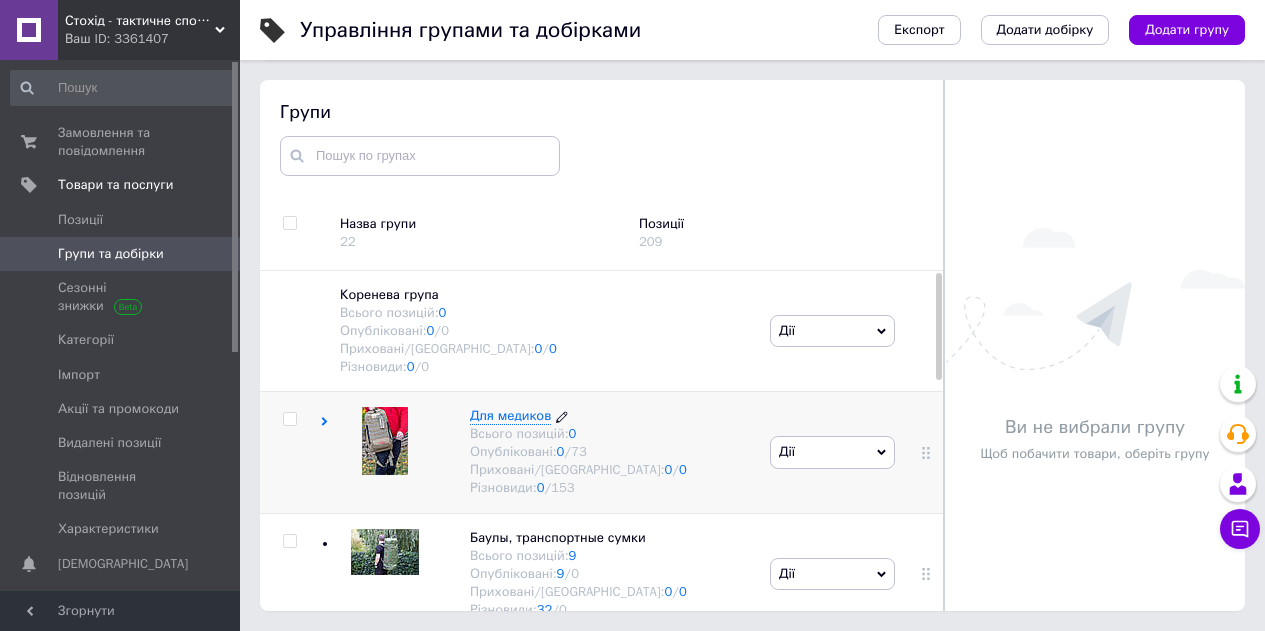click on "Для медиков" at bounding box center (510, 415) 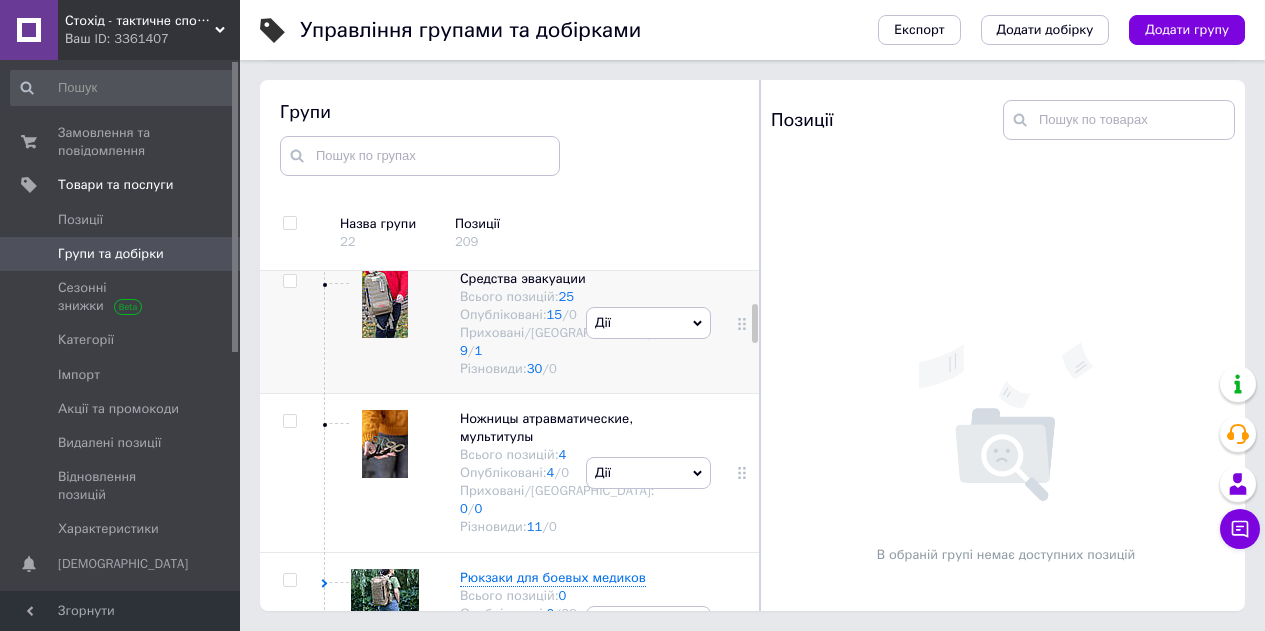 scroll, scrollTop: 300, scrollLeft: 0, axis: vertical 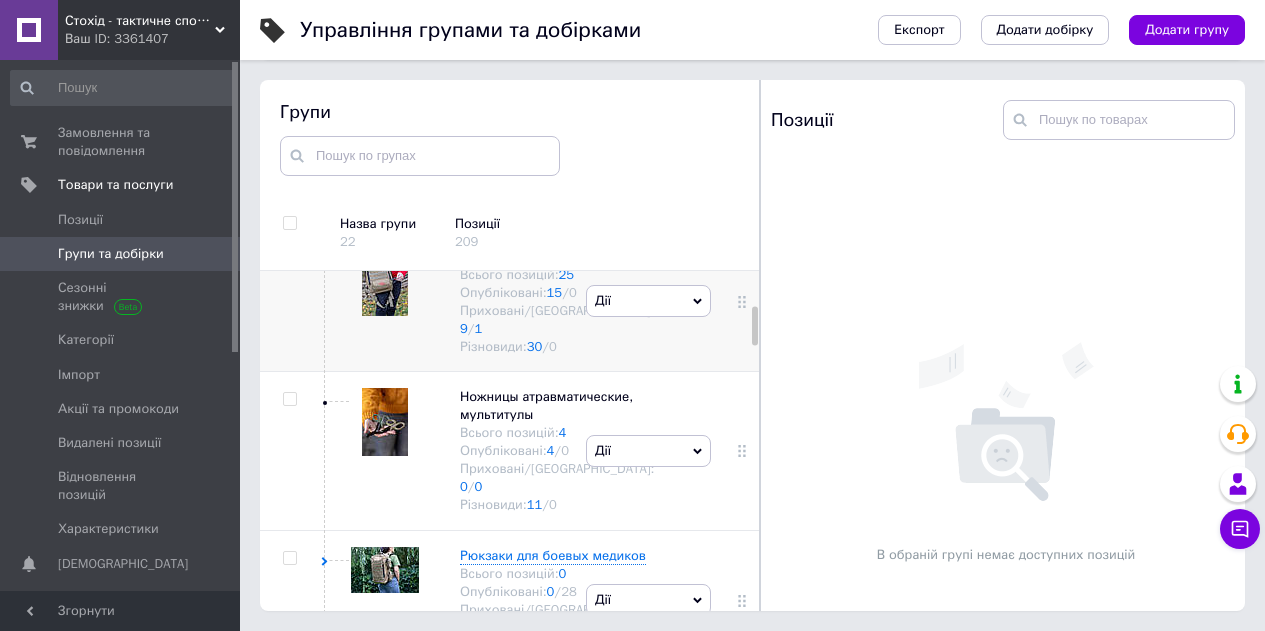 click on "Дії" at bounding box center [648, 301] 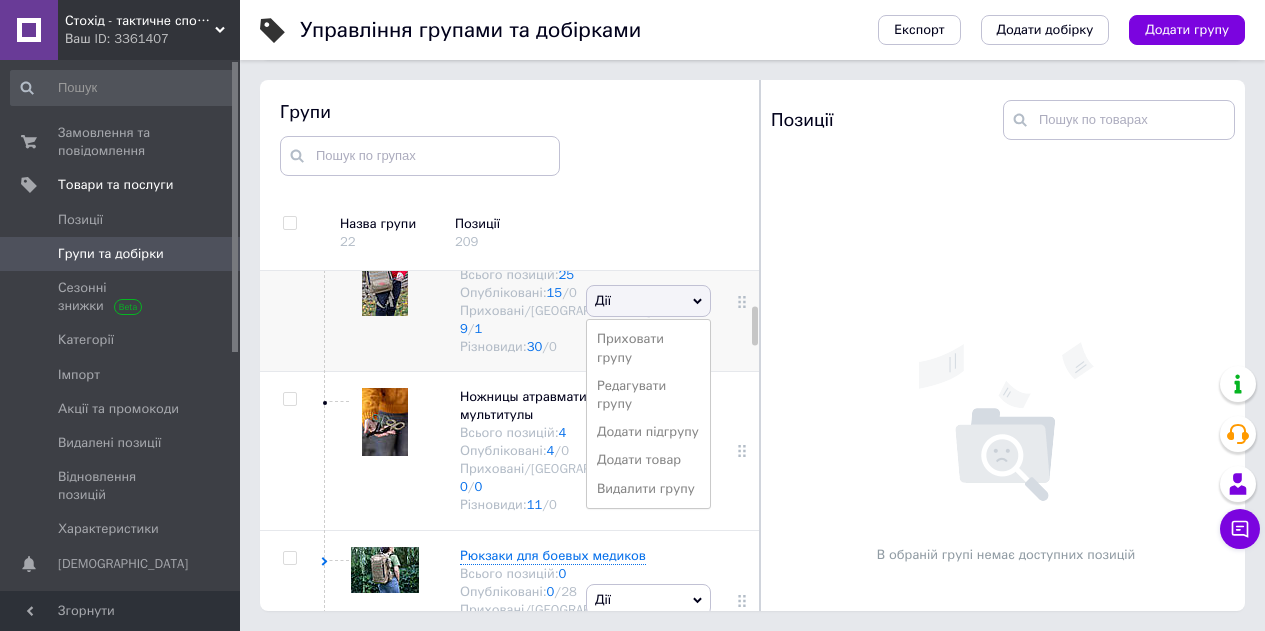 click on "Дії" at bounding box center (648, 301) 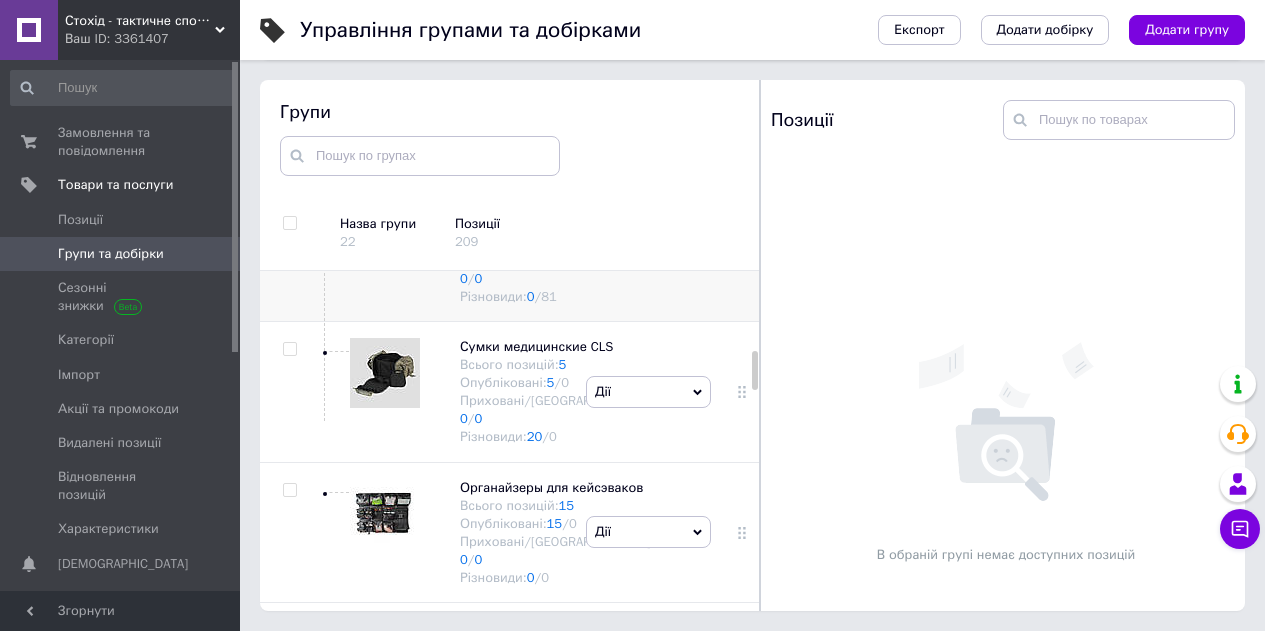 scroll, scrollTop: 700, scrollLeft: 0, axis: vertical 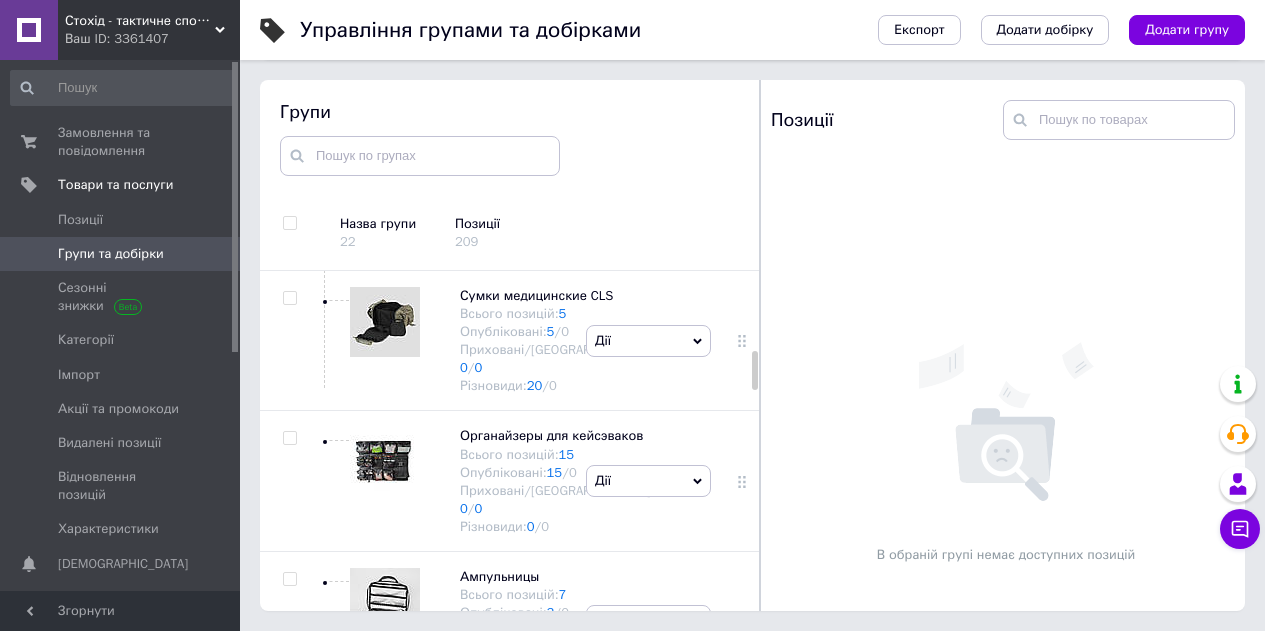 click on "Дії" at bounding box center [648, 200] 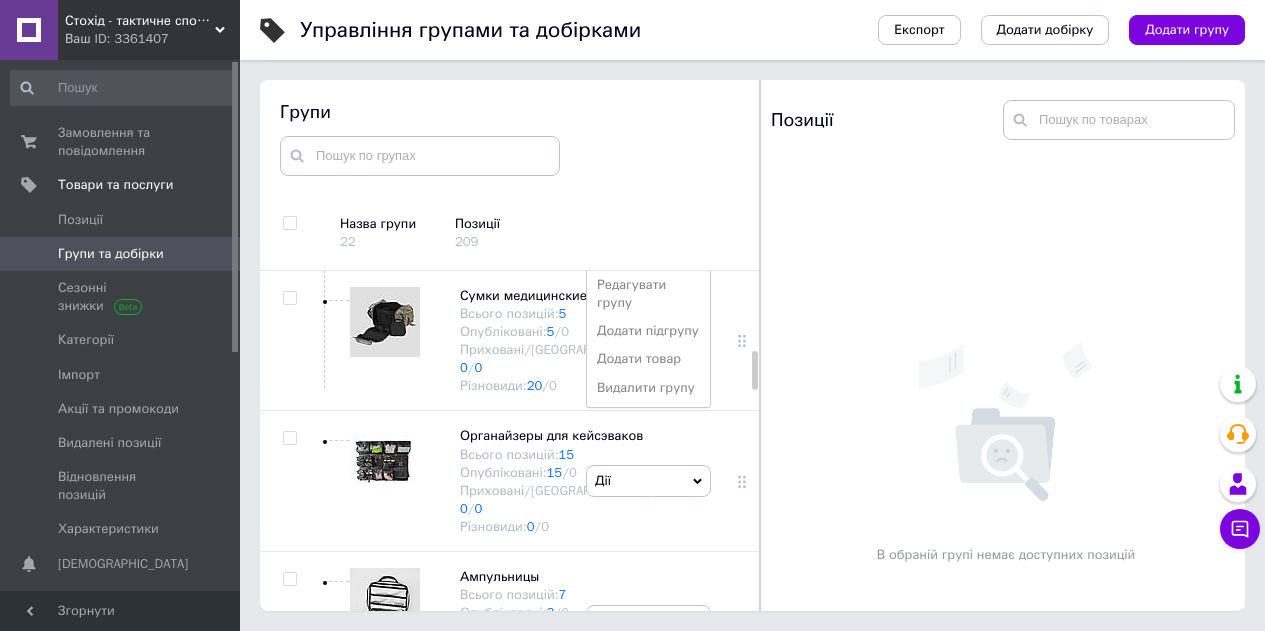 click on "Приховати групу" at bounding box center [648, 247] 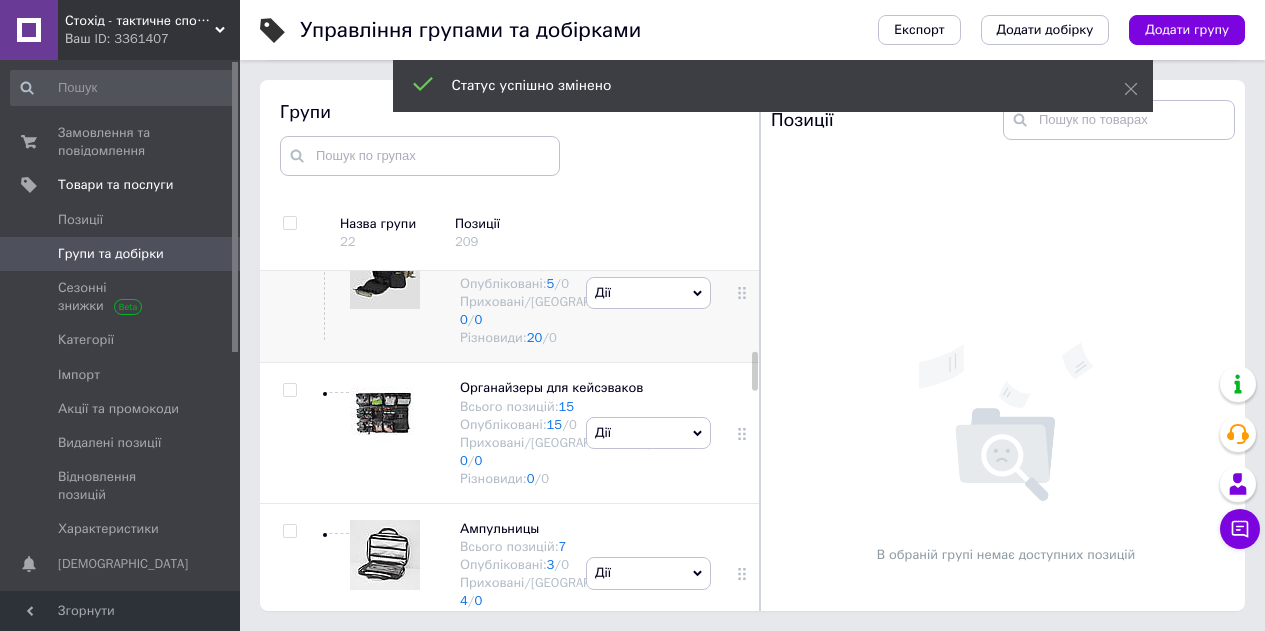 scroll, scrollTop: 900, scrollLeft: 0, axis: vertical 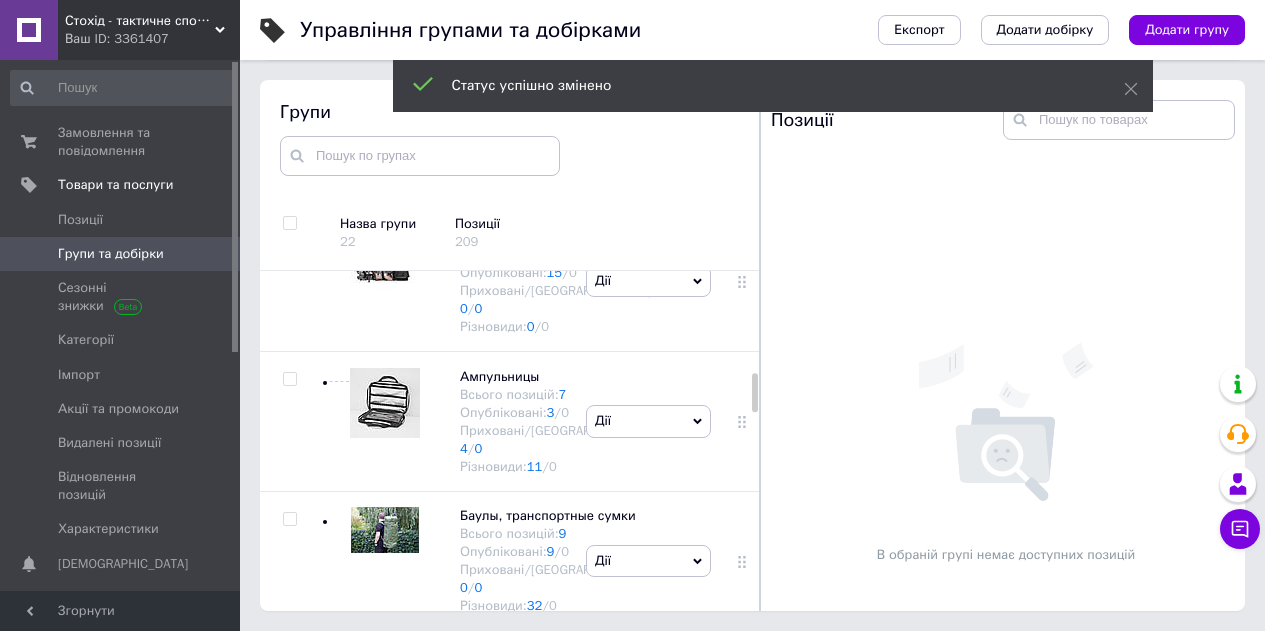 click on "Дії" at bounding box center [648, 141] 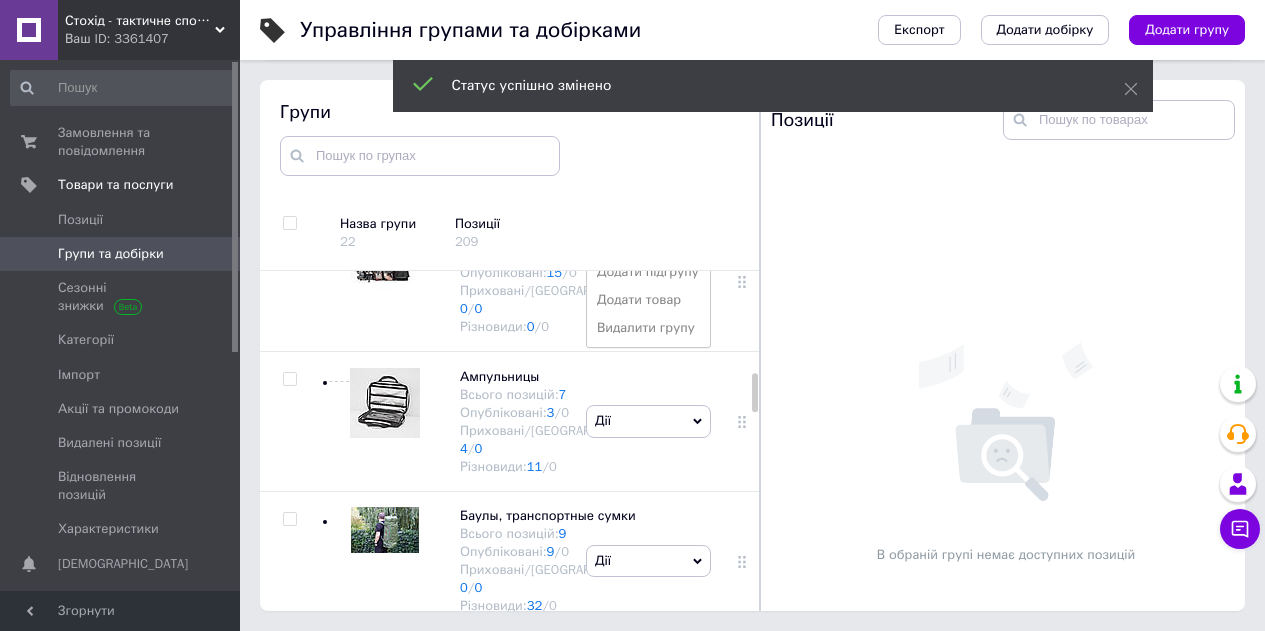 click on "Приховати групу" at bounding box center [648, 188] 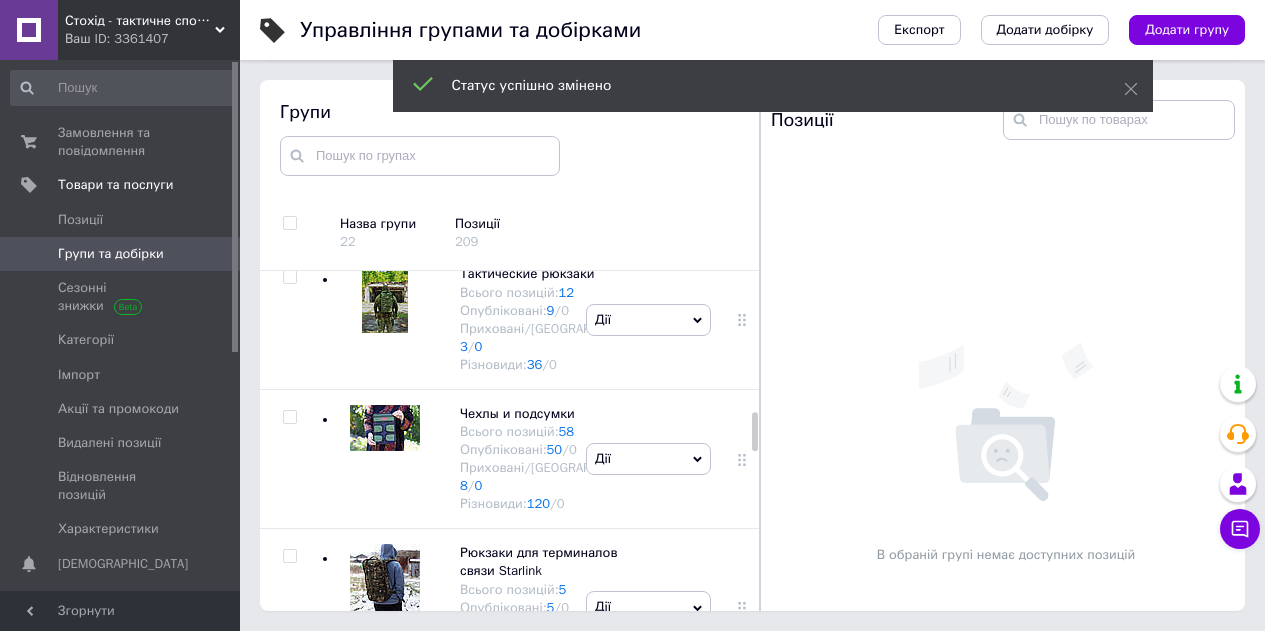 scroll, scrollTop: 1300, scrollLeft: 0, axis: vertical 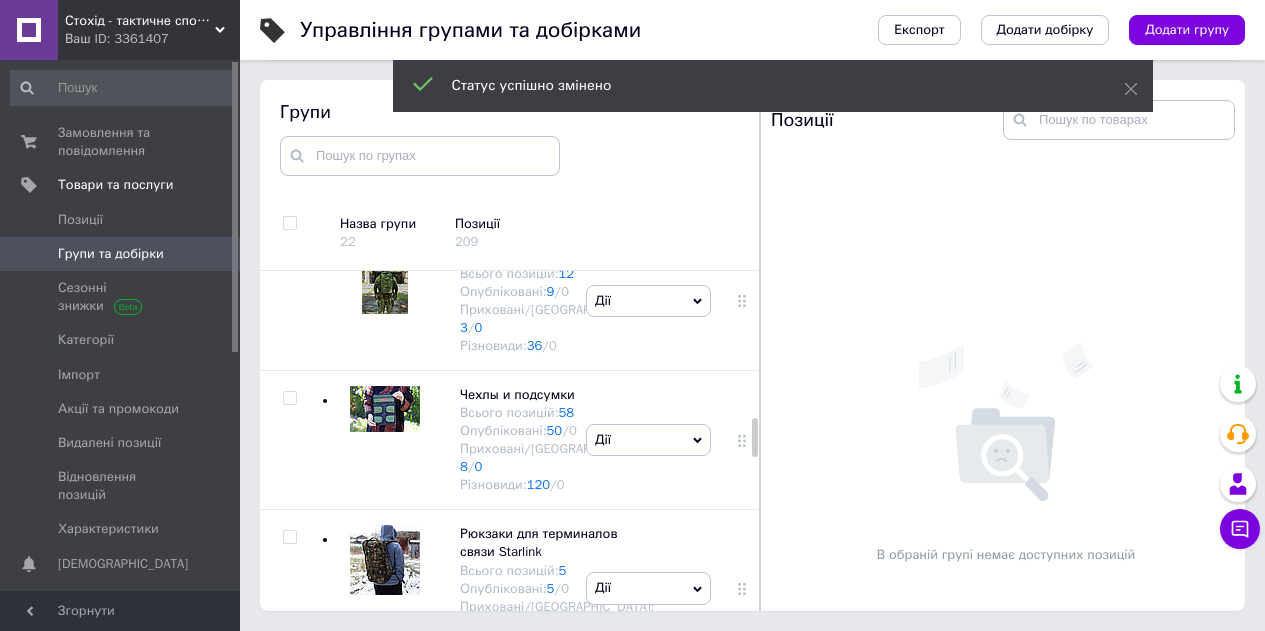click on "Дії" at bounding box center (648, 21) 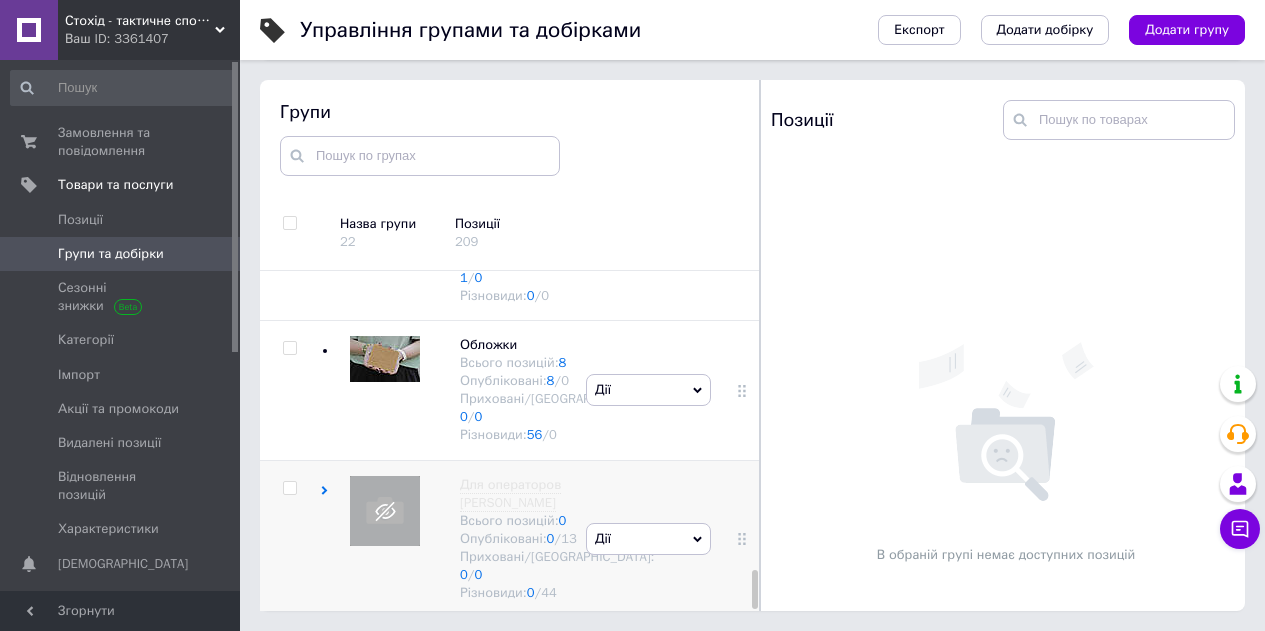 scroll, scrollTop: 2663, scrollLeft: 0, axis: vertical 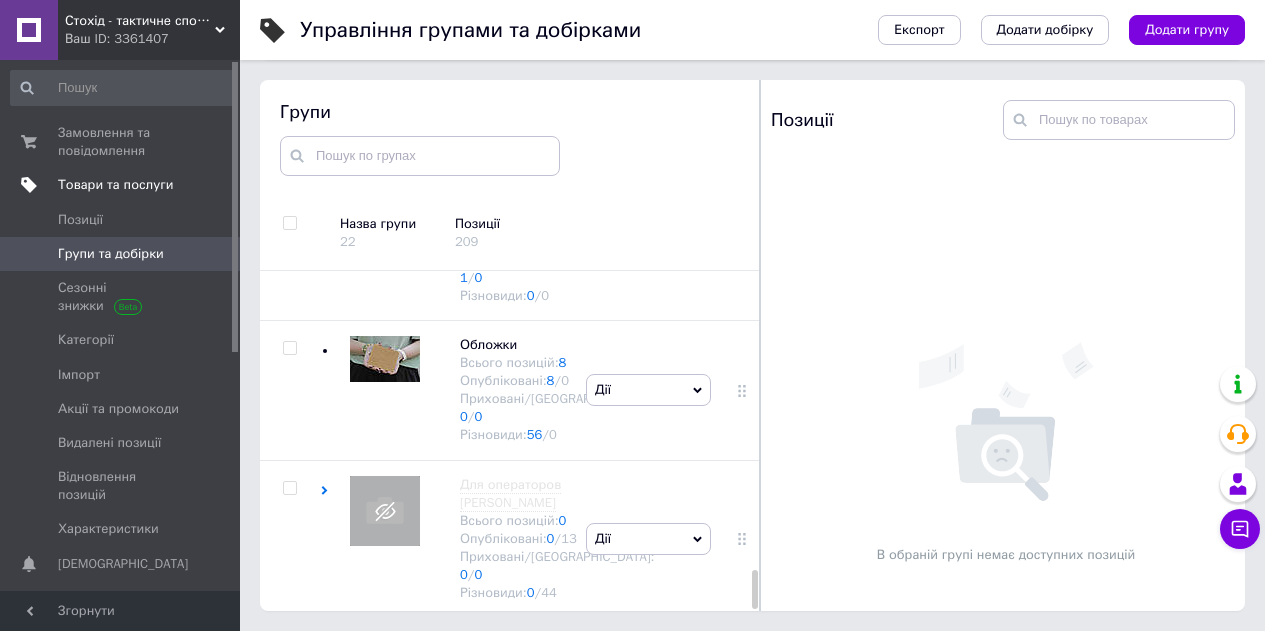 click on "Товари та послуги" at bounding box center [115, 185] 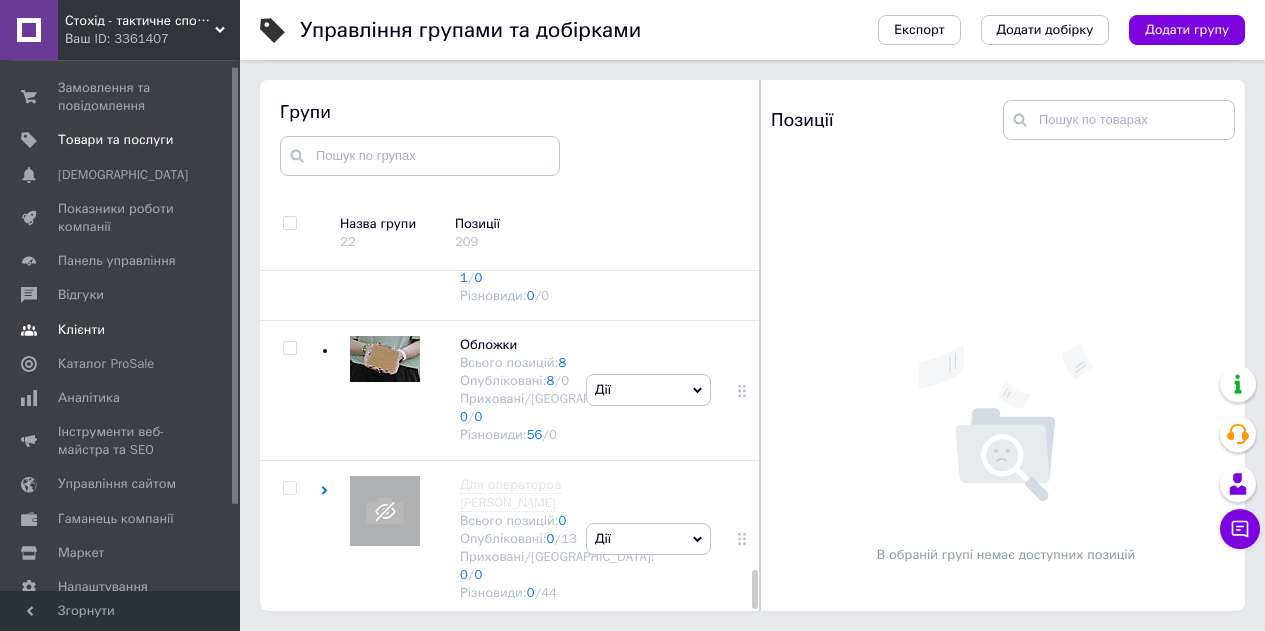scroll, scrollTop: 110, scrollLeft: 0, axis: vertical 